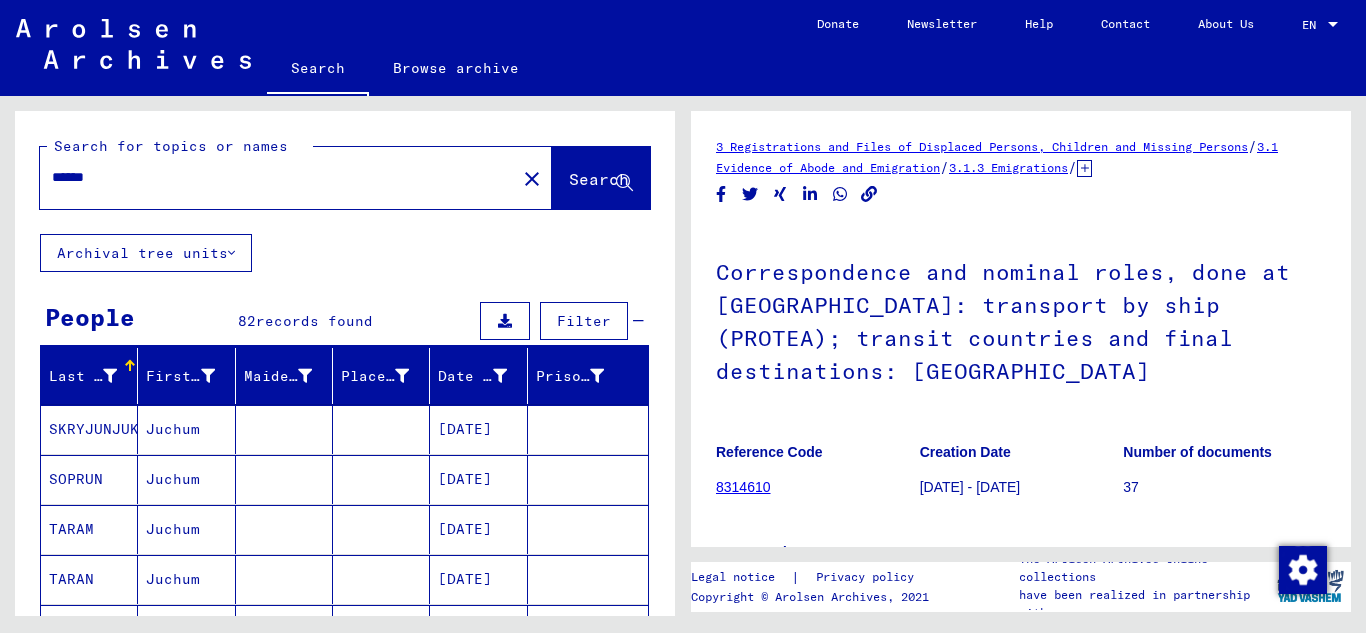 scroll, scrollTop: 0, scrollLeft: 0, axis: both 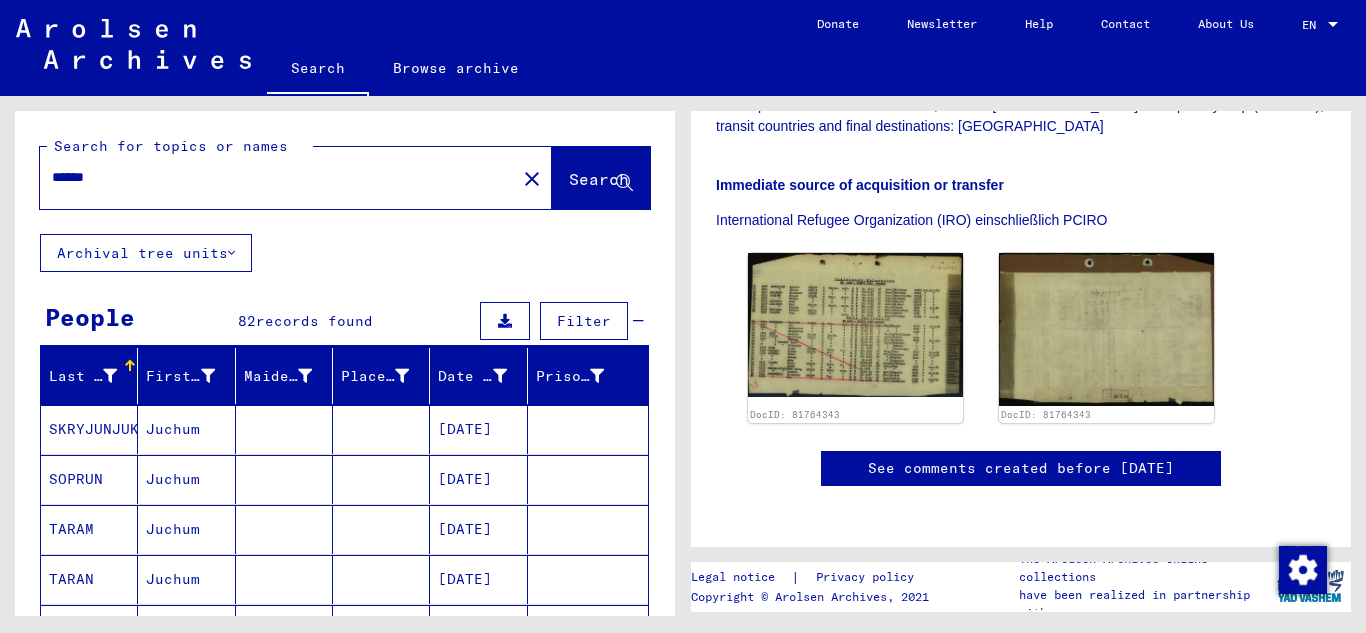 drag, startPoint x: 153, startPoint y: 181, endPoint x: 0, endPoint y: 185, distance: 153.05228 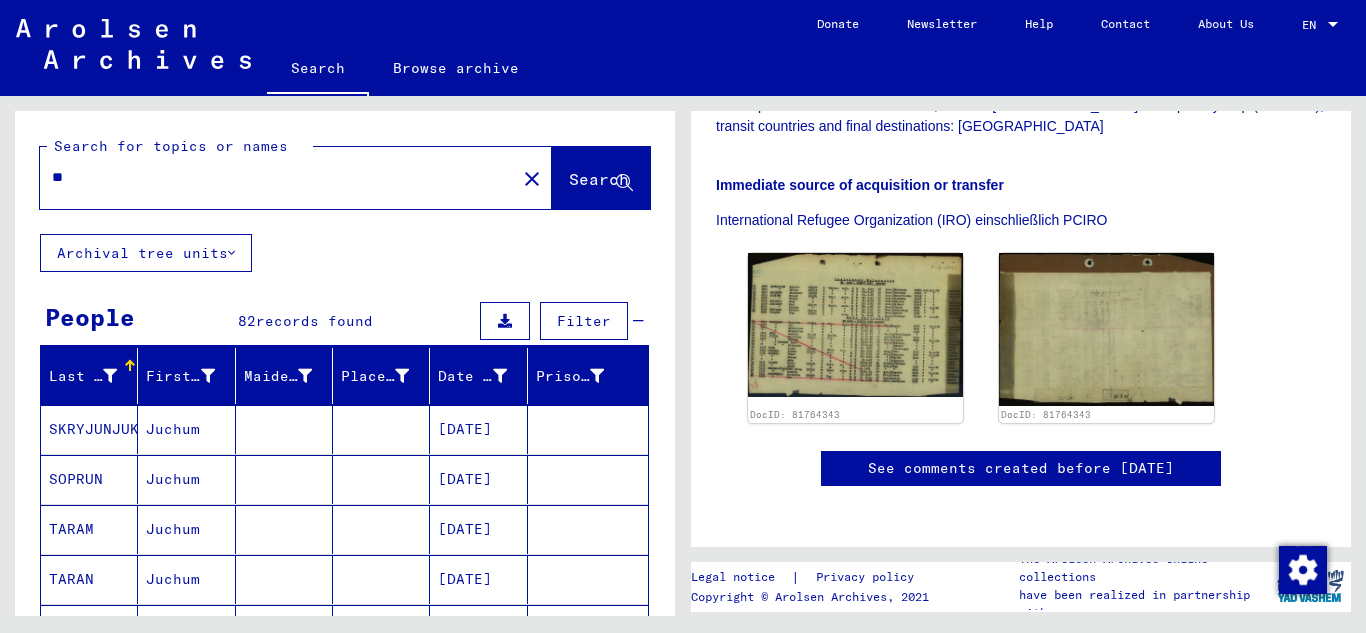 type on "*" 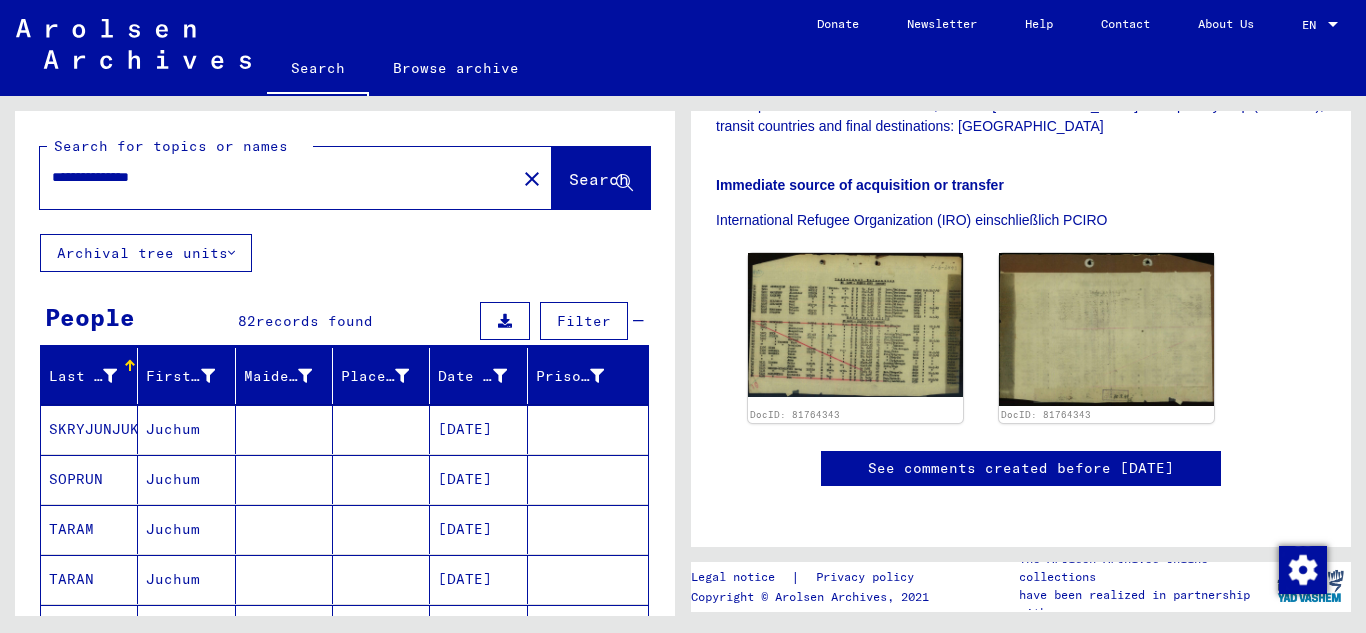 type on "**********" 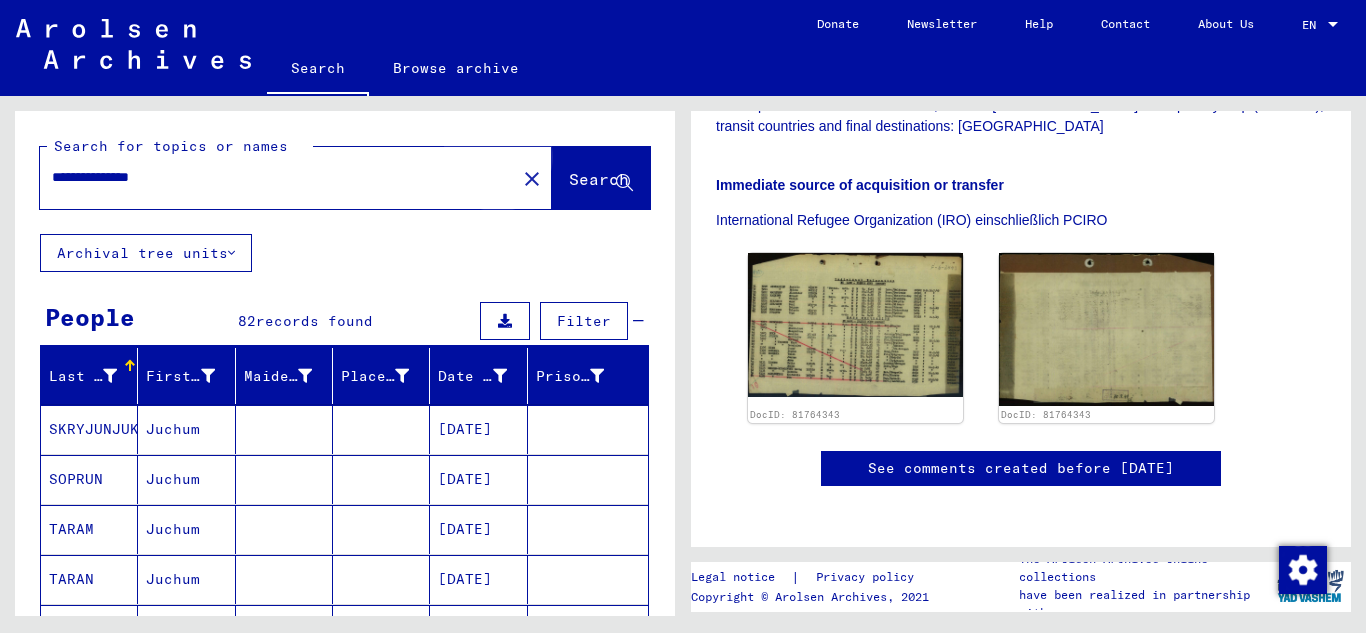 click on "Search" 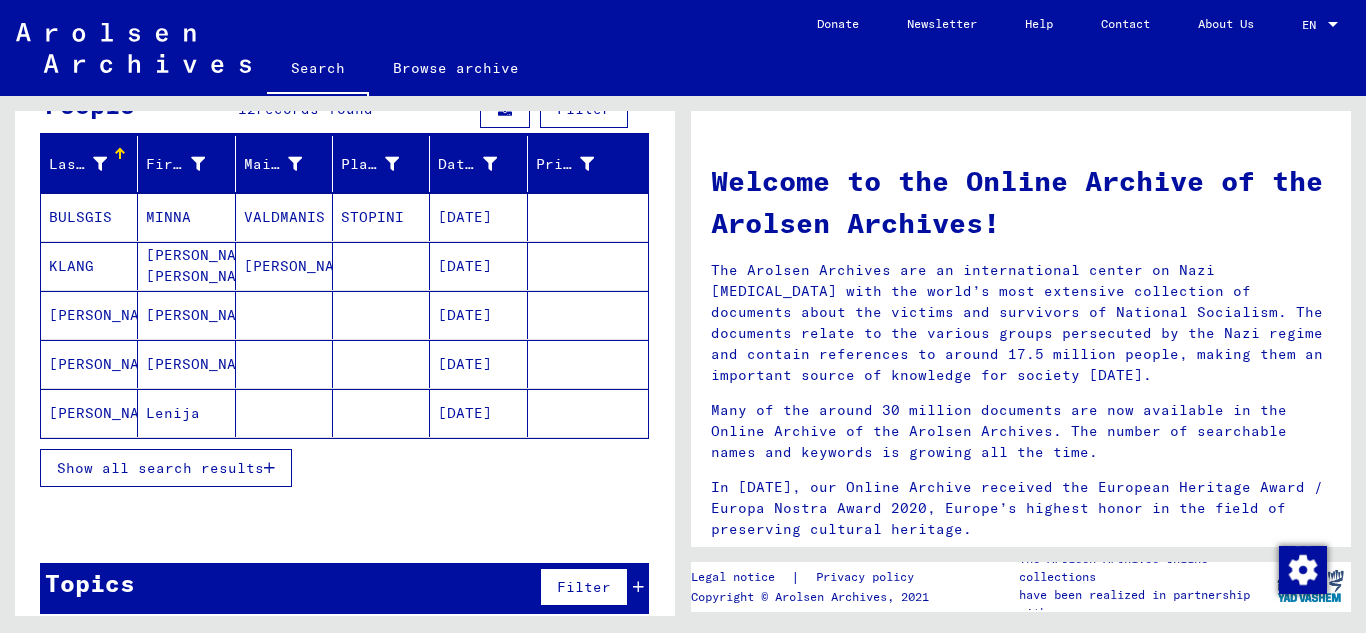 scroll, scrollTop: 210, scrollLeft: 0, axis: vertical 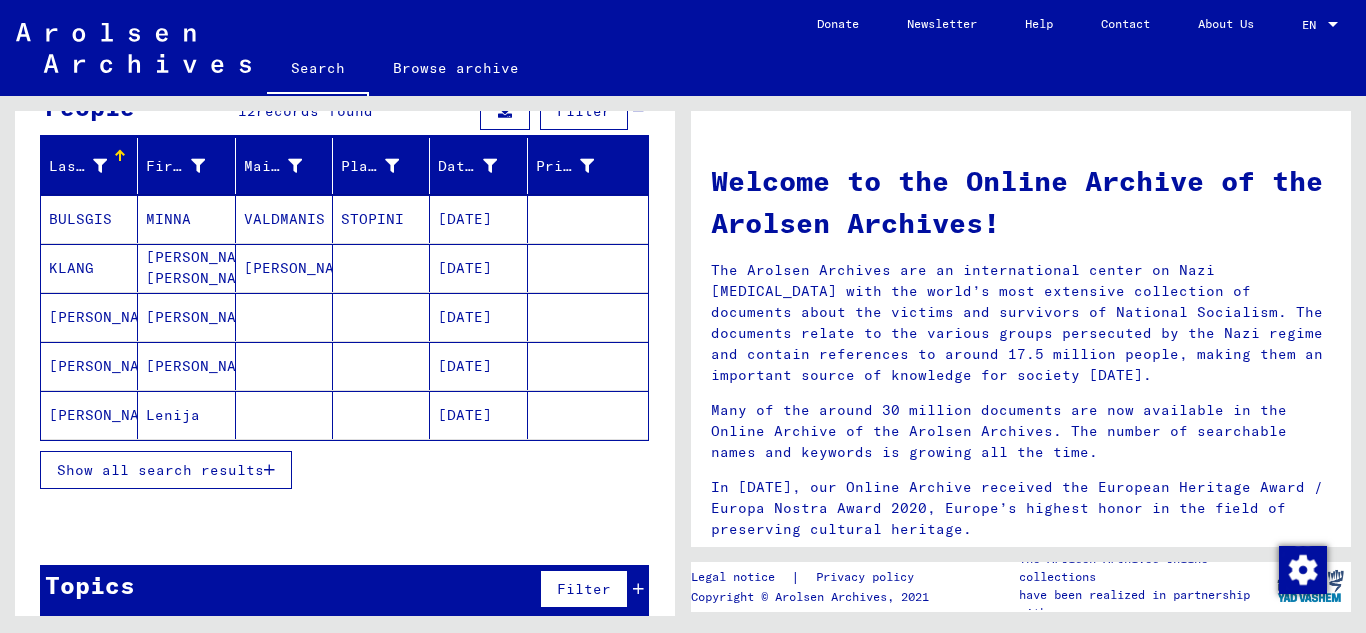 click on "KLANG" at bounding box center [89, 317] 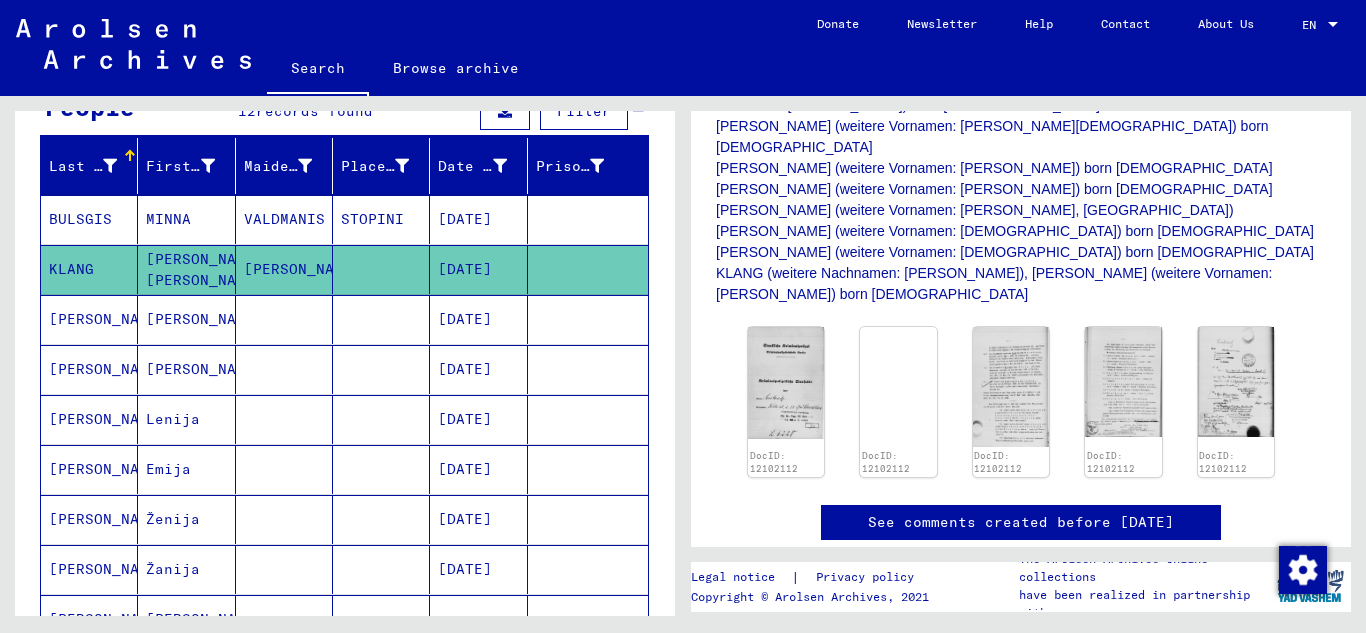 scroll, scrollTop: 447, scrollLeft: 0, axis: vertical 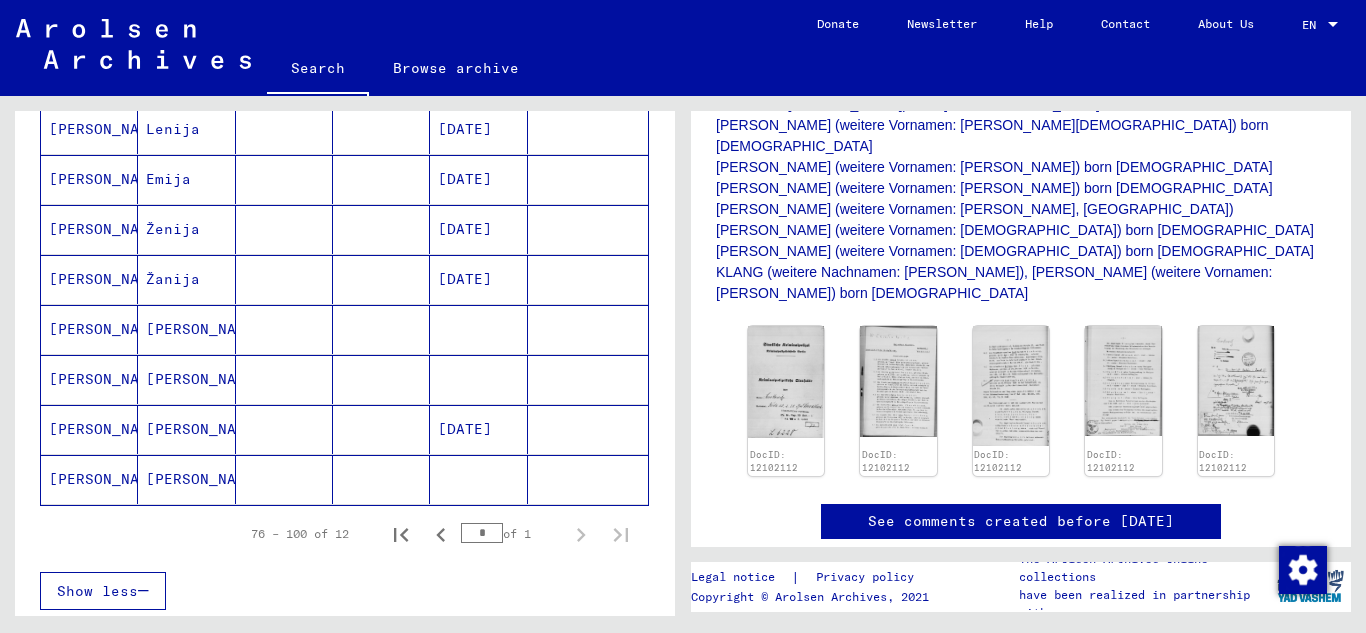 click on "[PERSON_NAME]" at bounding box center (89, 379) 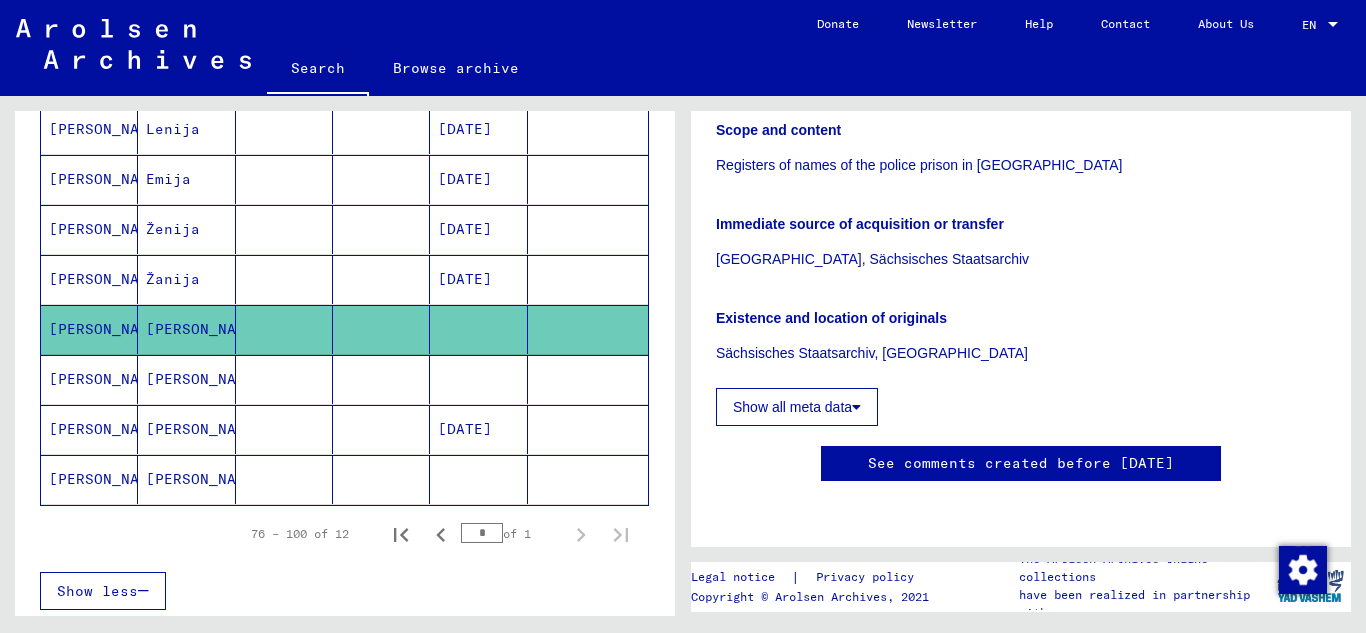 scroll, scrollTop: 0, scrollLeft: 0, axis: both 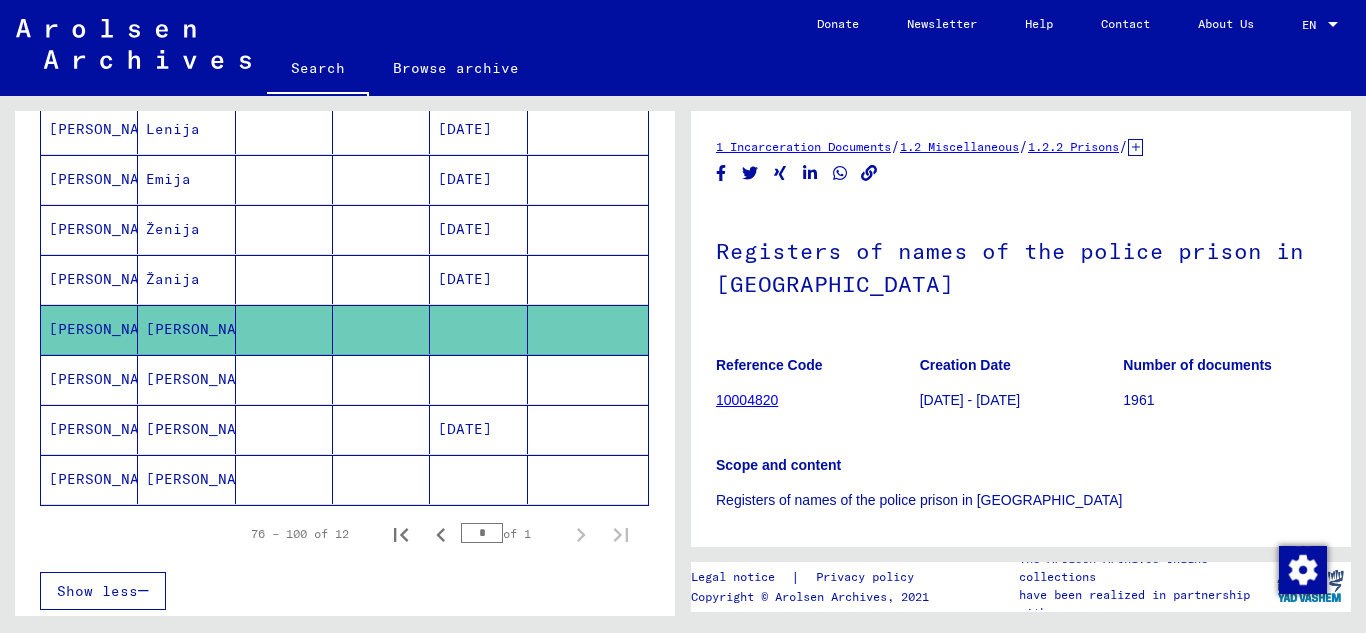 click on "[PERSON_NAME]" at bounding box center (89, 429) 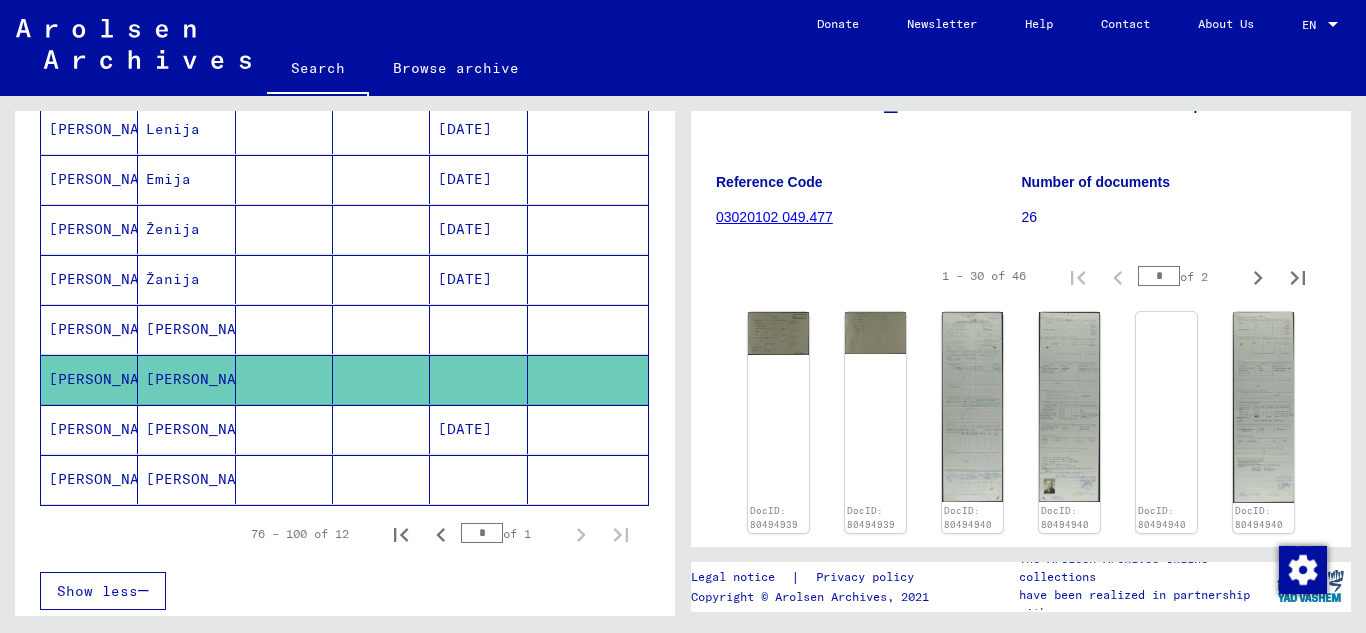 scroll, scrollTop: 285, scrollLeft: 0, axis: vertical 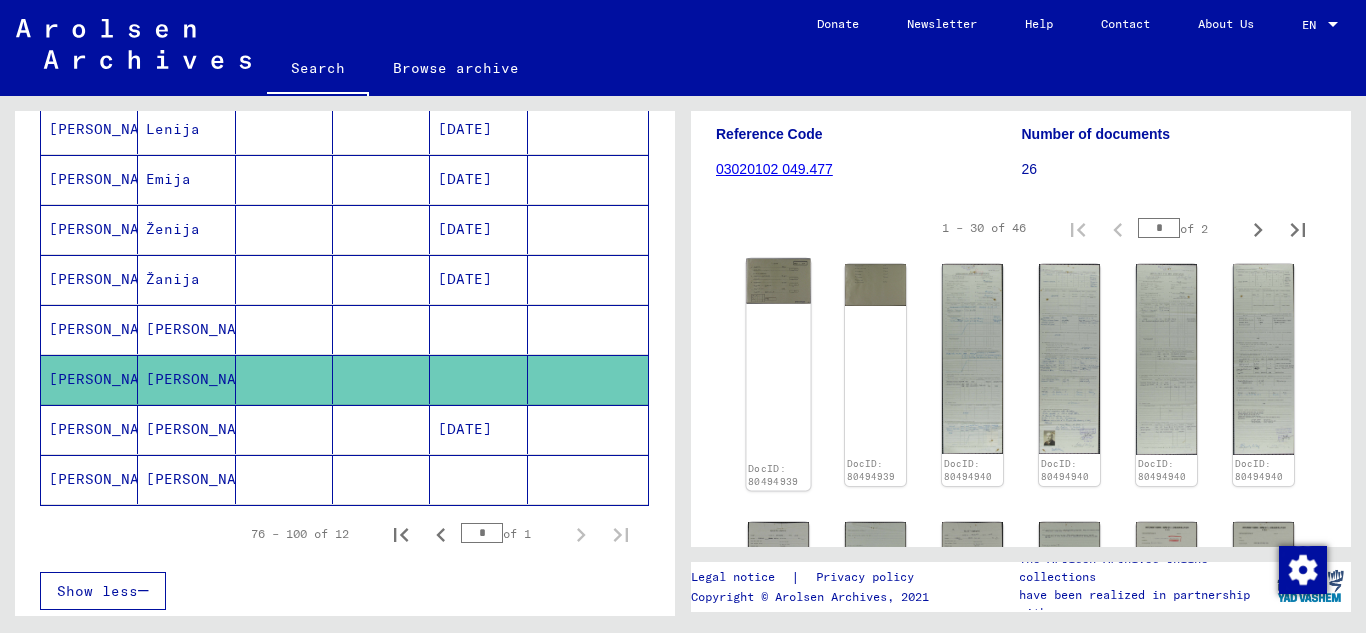 click 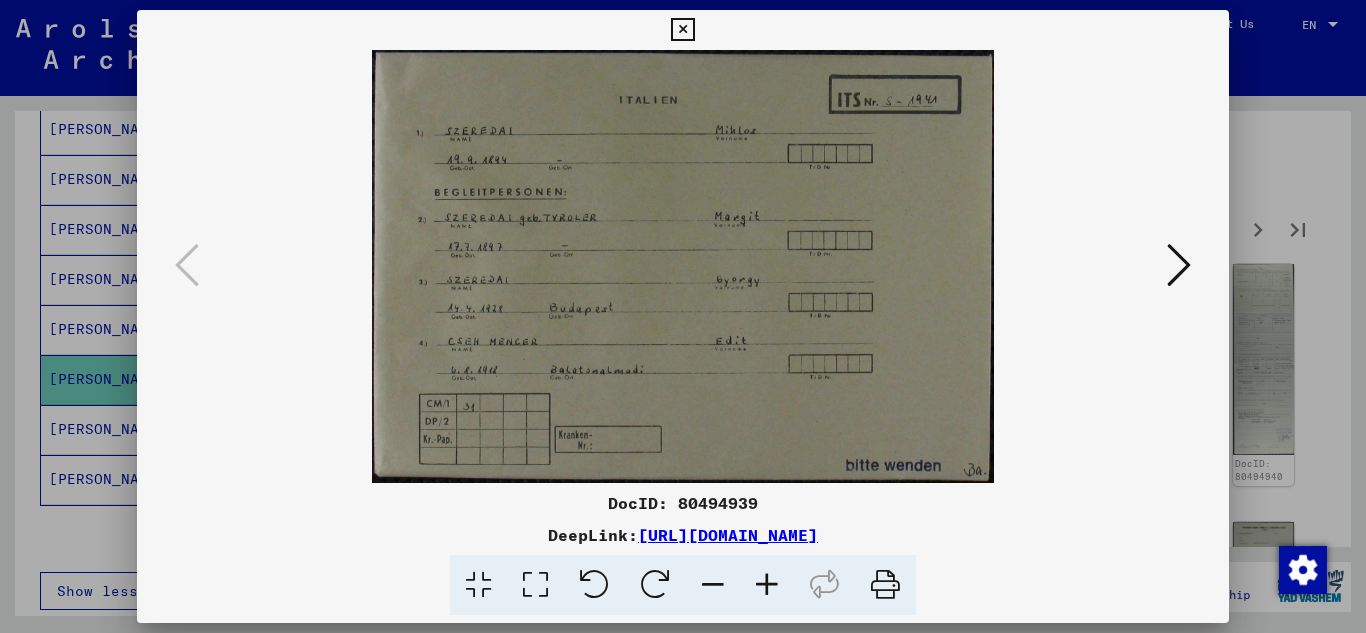 click at bounding box center (1179, 265) 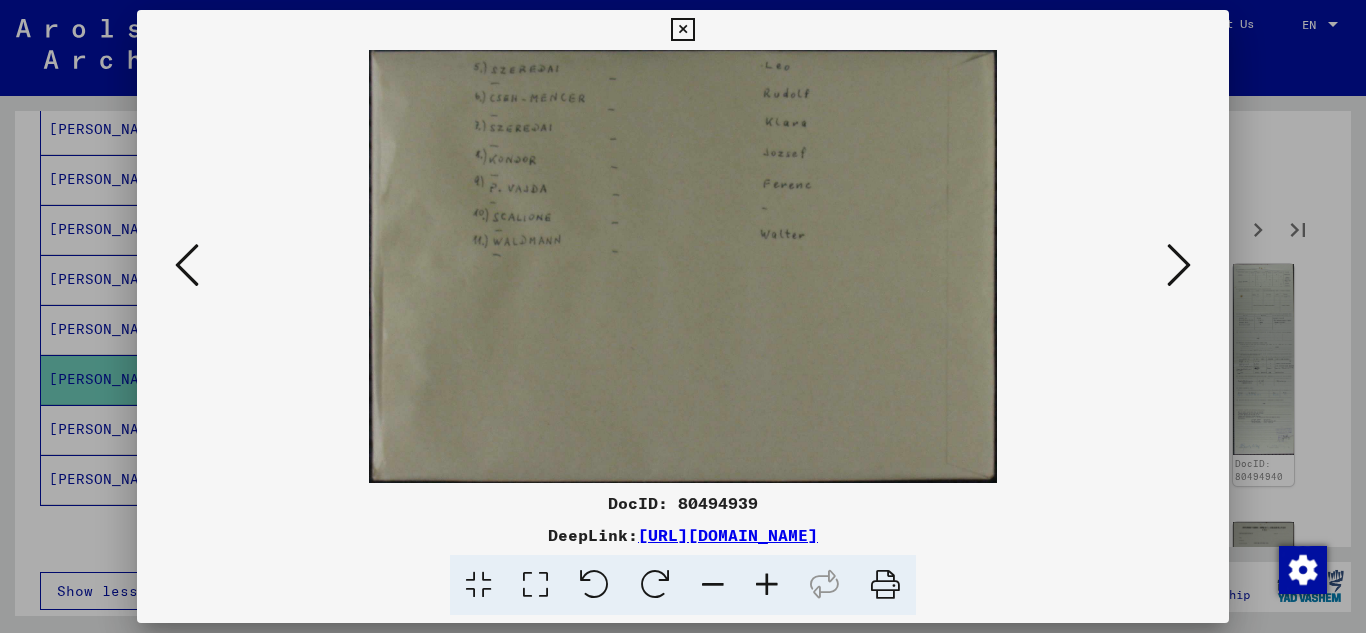 click at bounding box center [1179, 265] 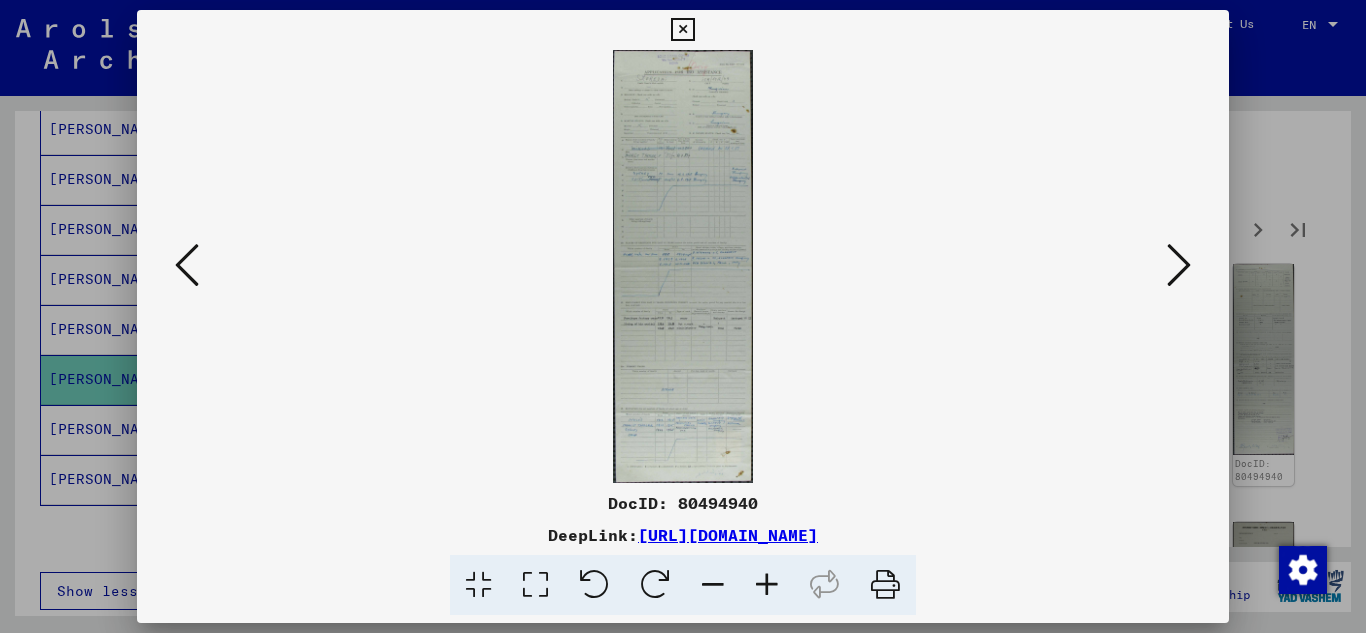 click at bounding box center (1179, 265) 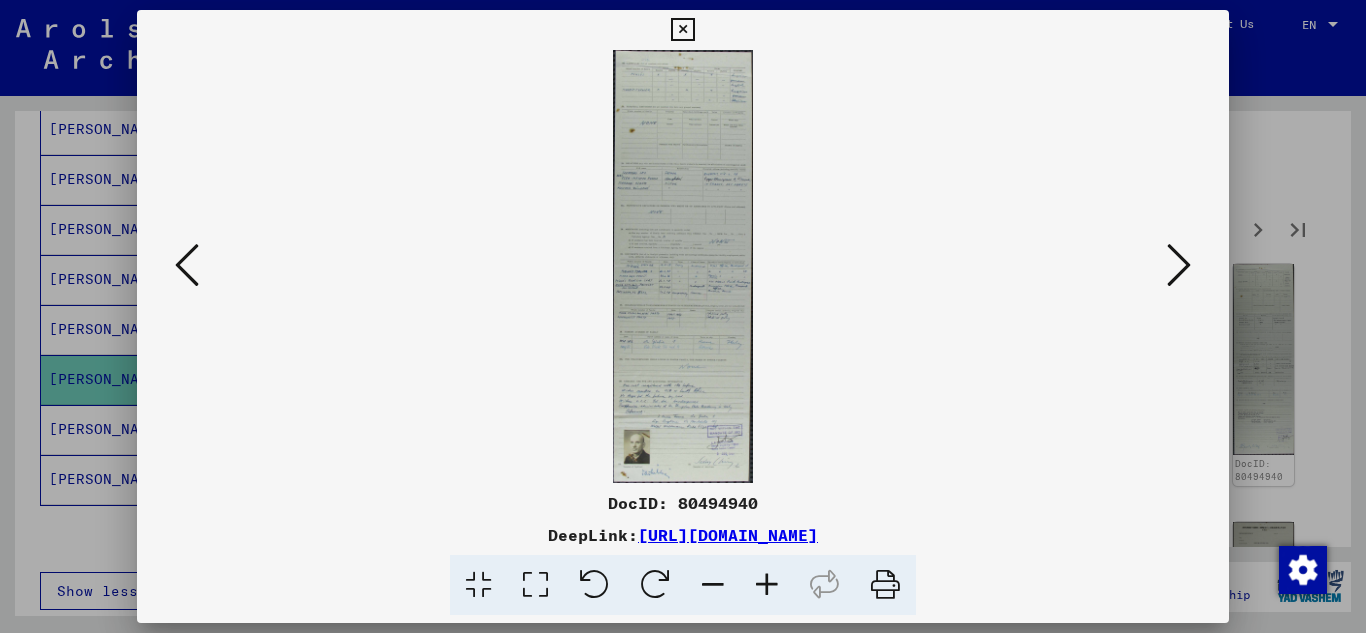 click at bounding box center (1179, 265) 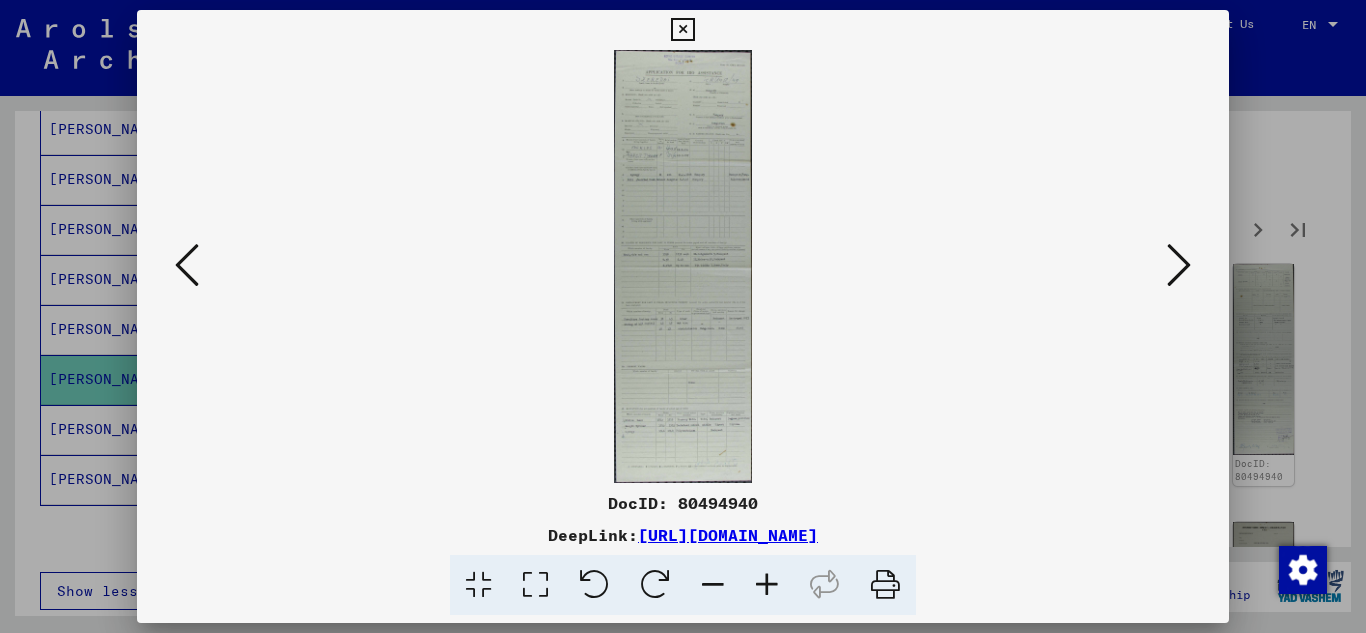 click at bounding box center [187, 265] 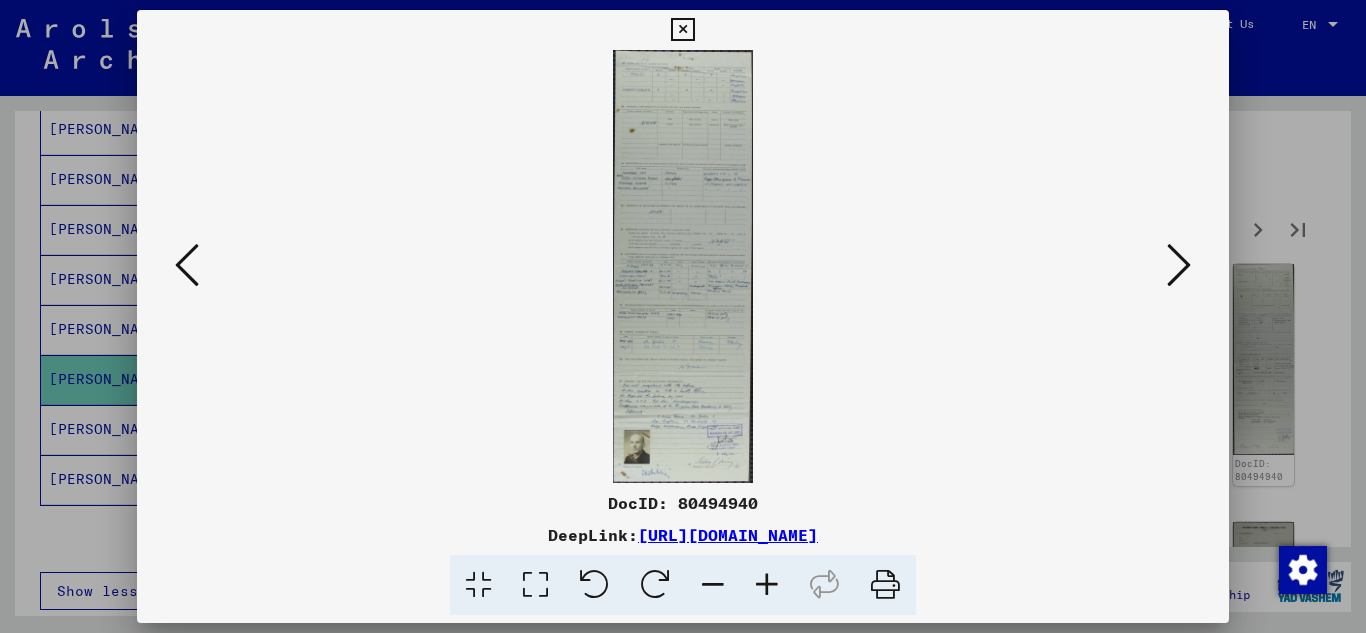 click at bounding box center (767, 585) 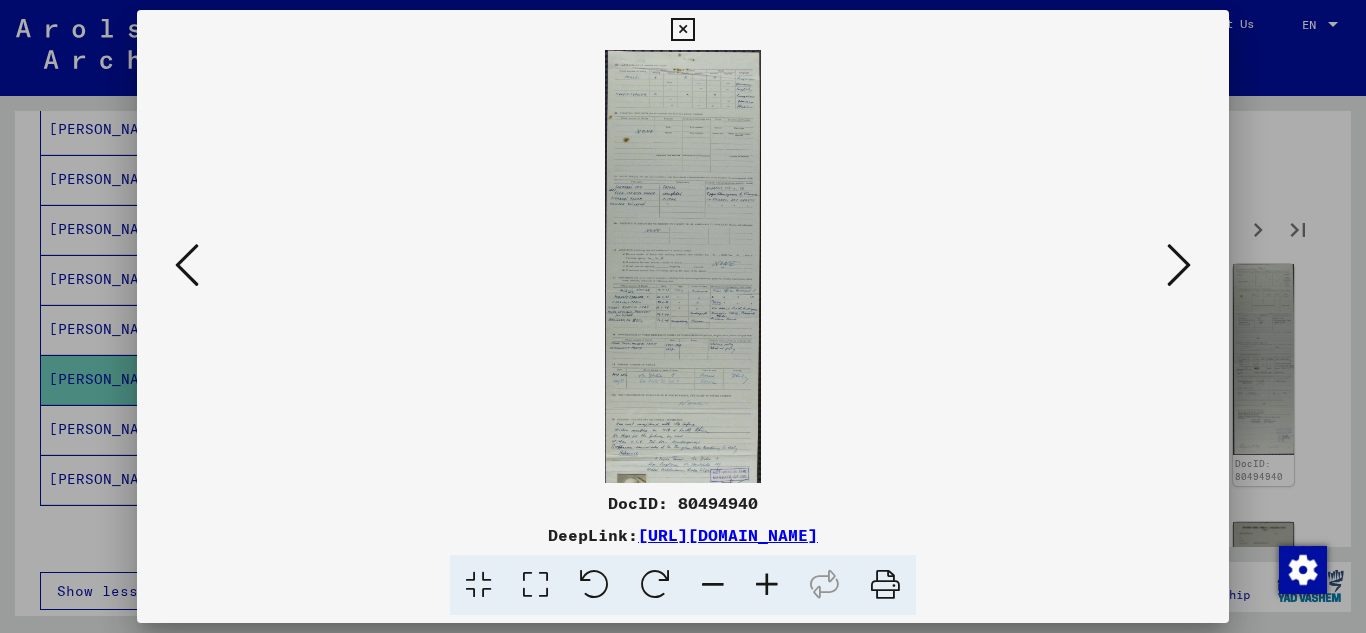 click at bounding box center [767, 585] 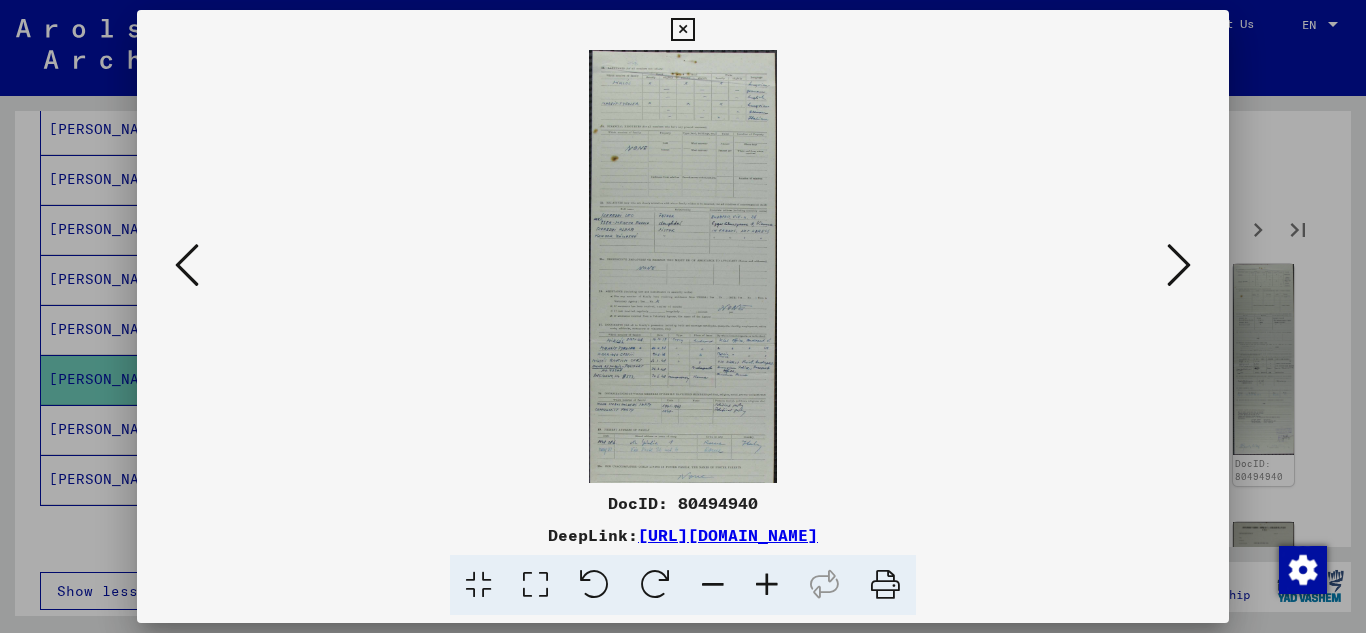 click at bounding box center (767, 585) 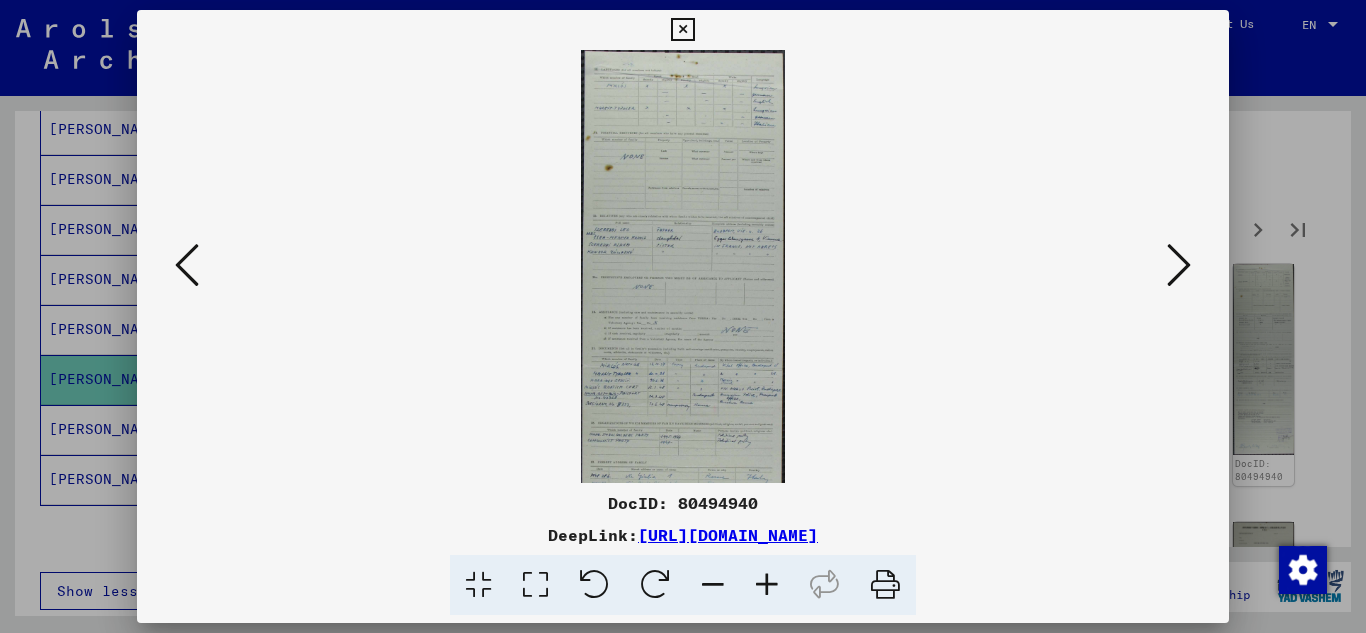 click at bounding box center (767, 585) 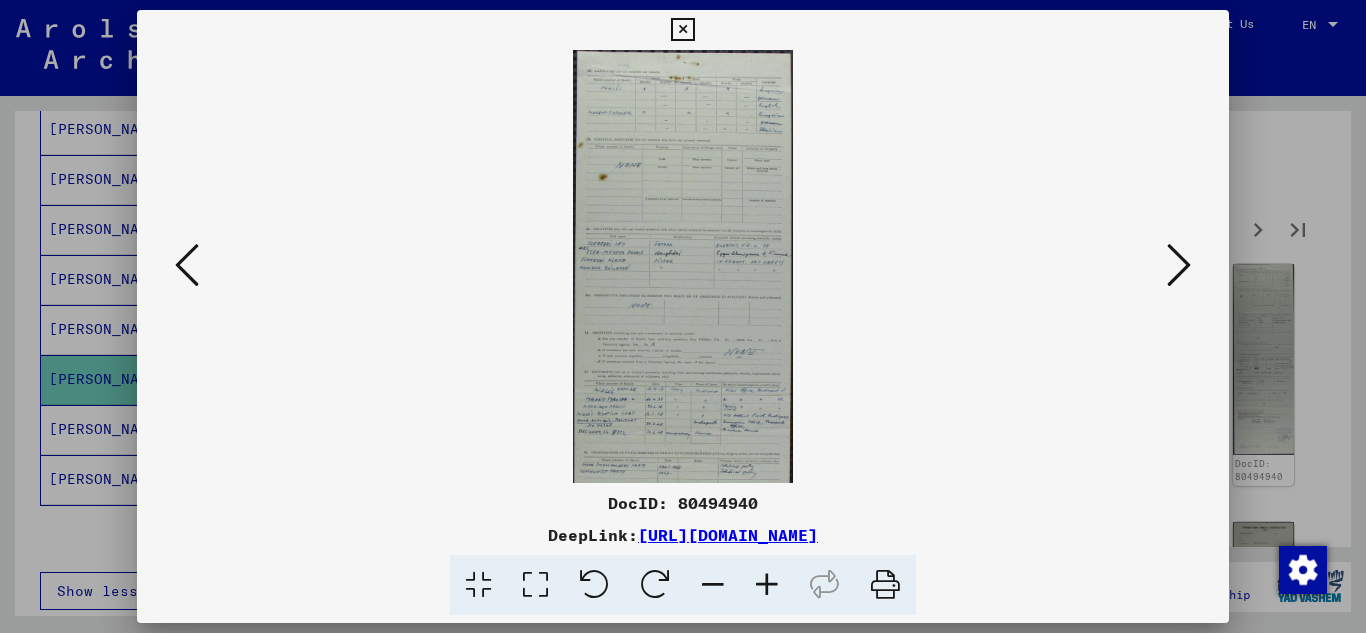 click at bounding box center [767, 585] 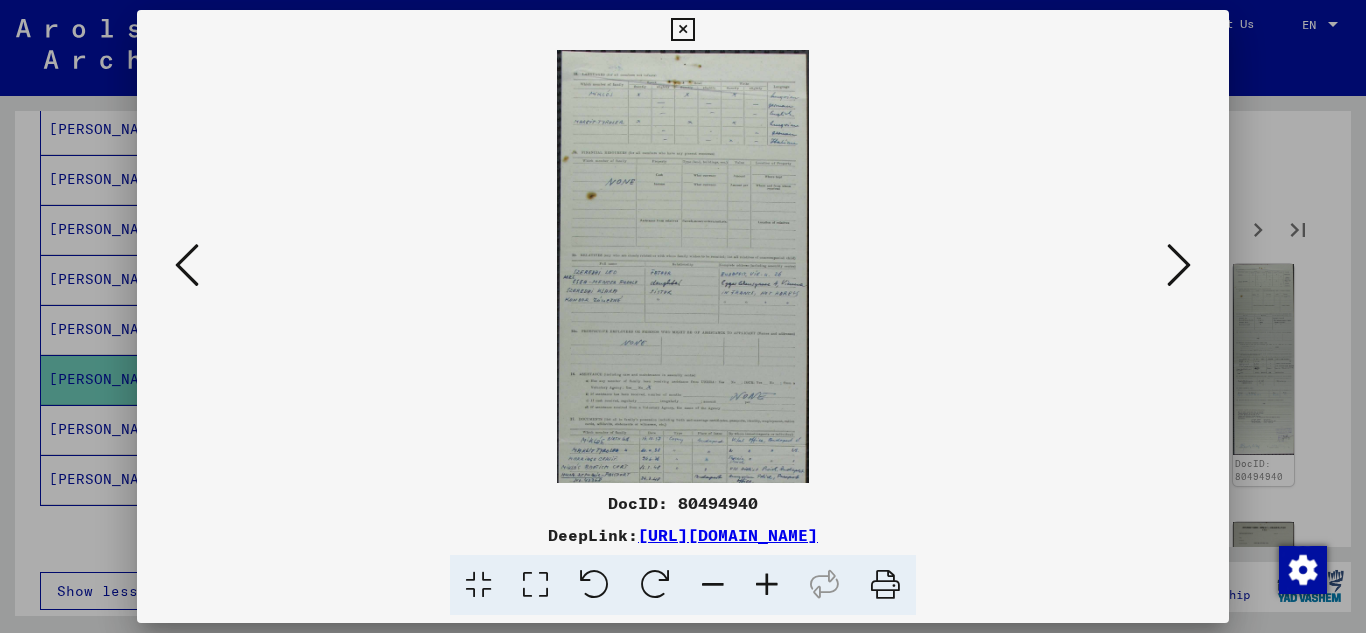 click at bounding box center (767, 585) 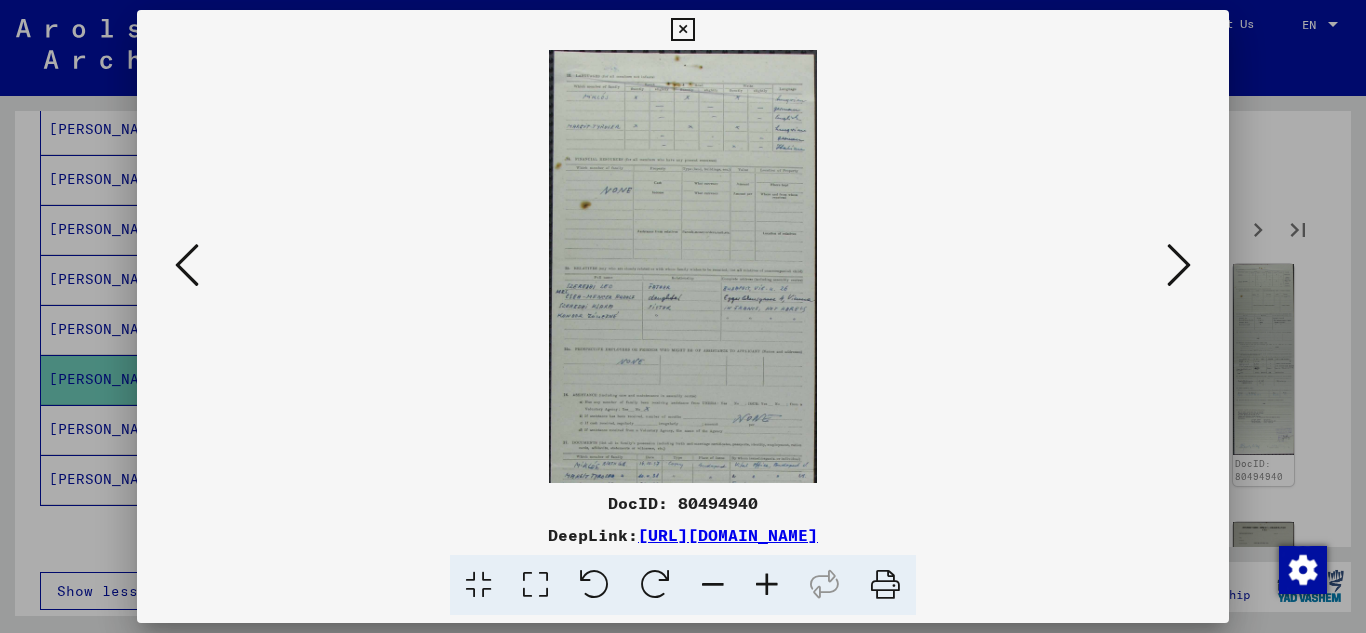 click at bounding box center (767, 585) 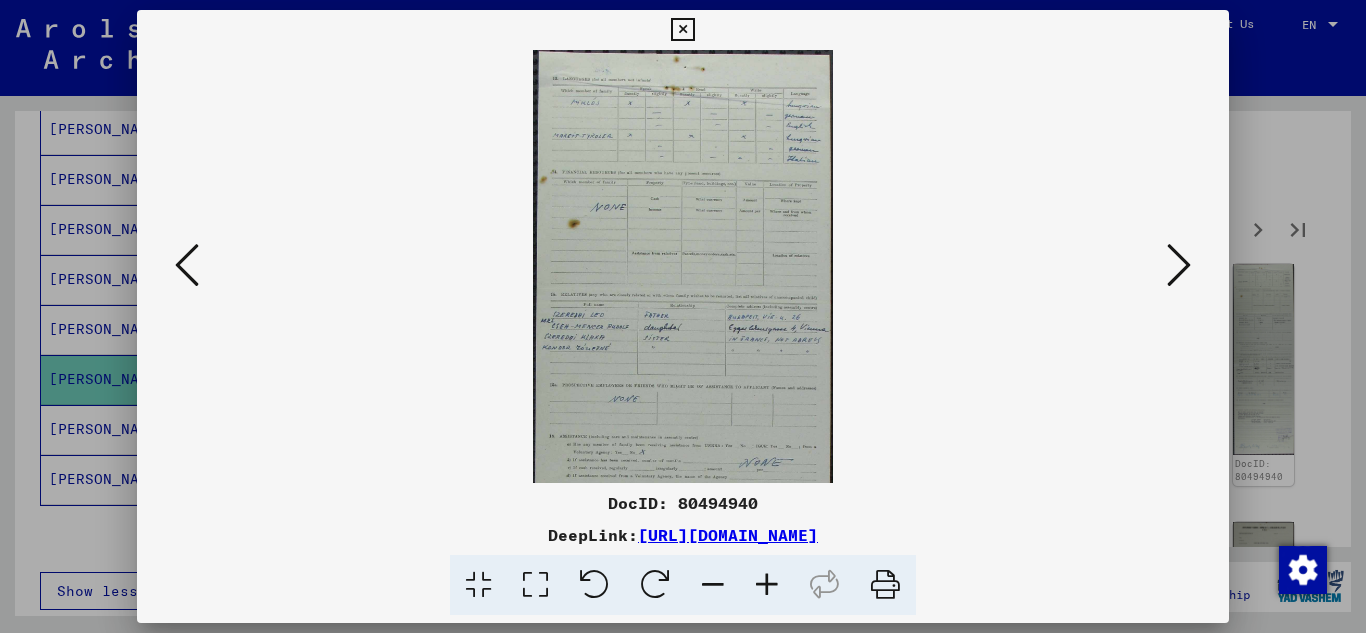 click at bounding box center (767, 585) 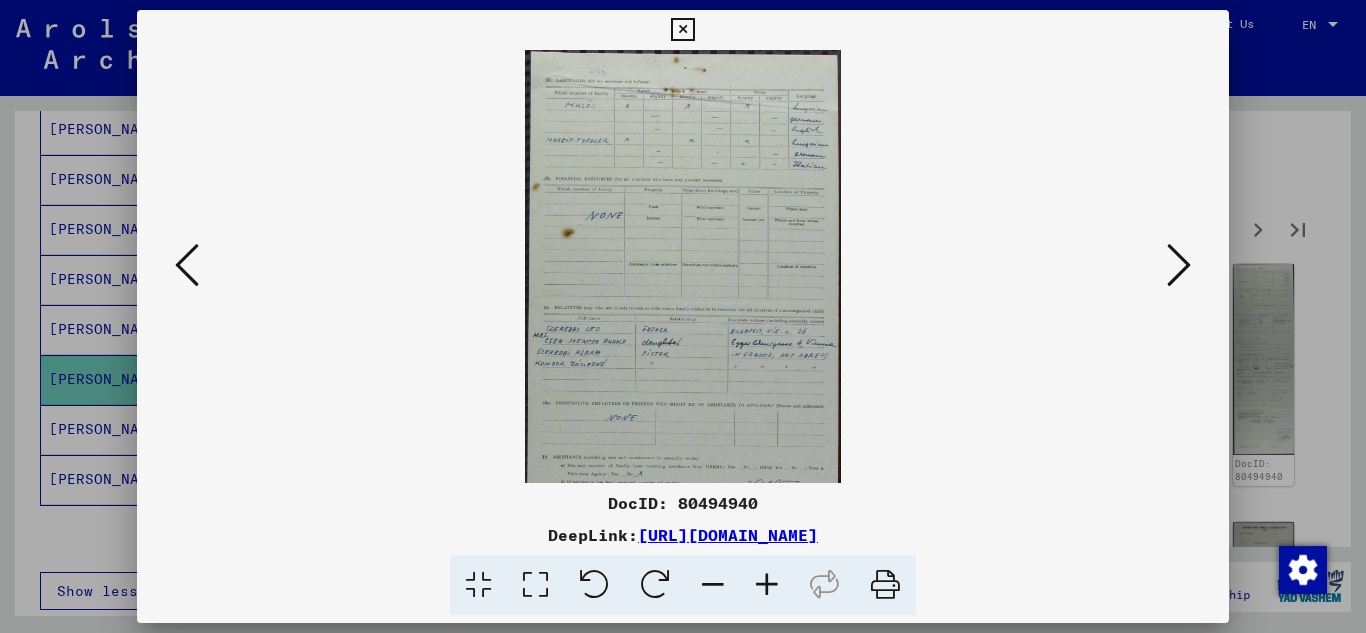 click at bounding box center [767, 585] 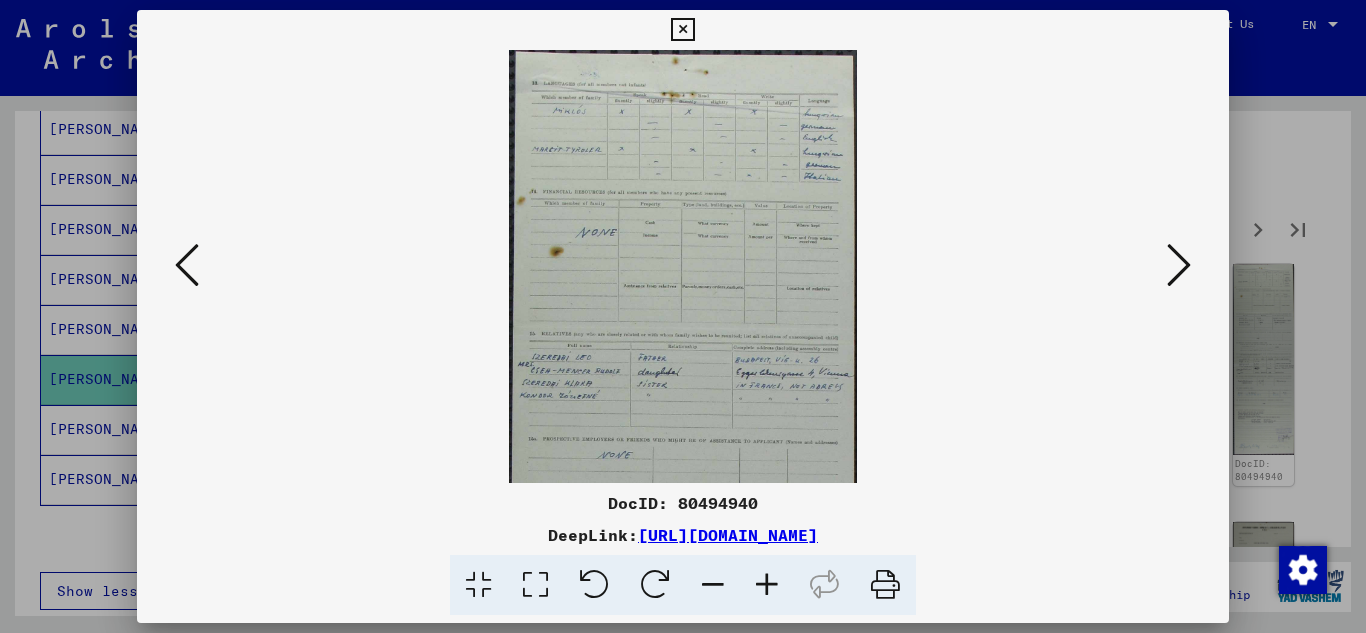 click at bounding box center [767, 585] 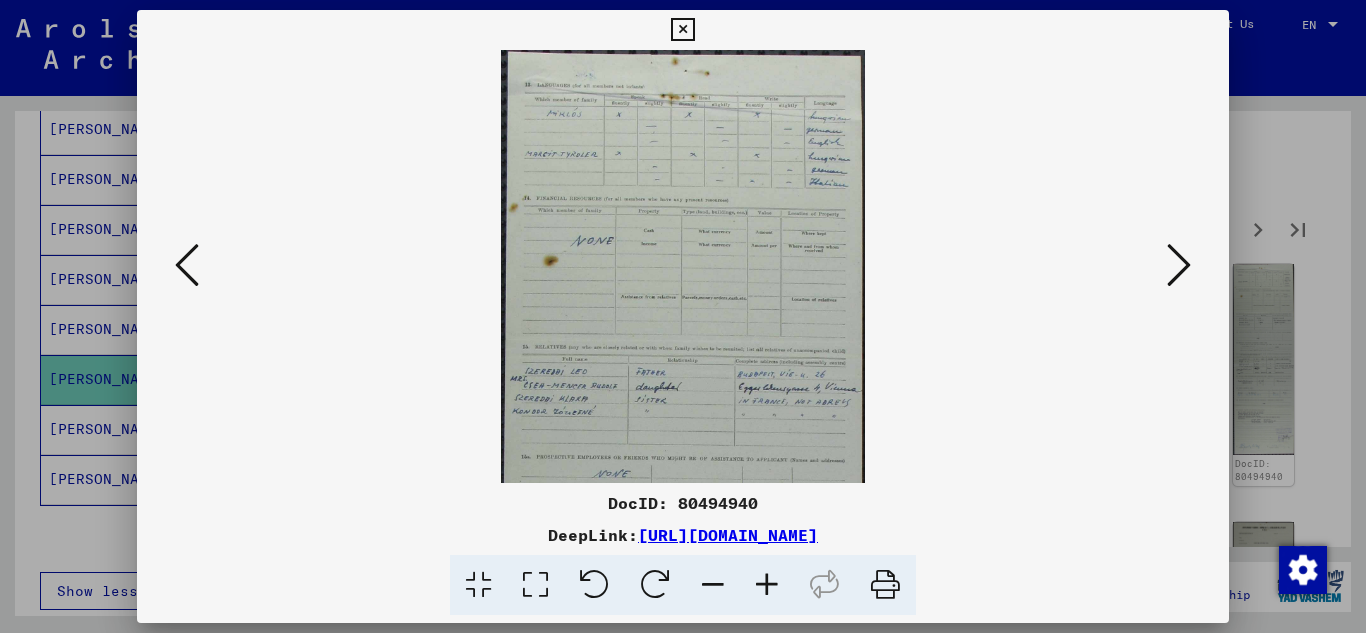 click at bounding box center [767, 585] 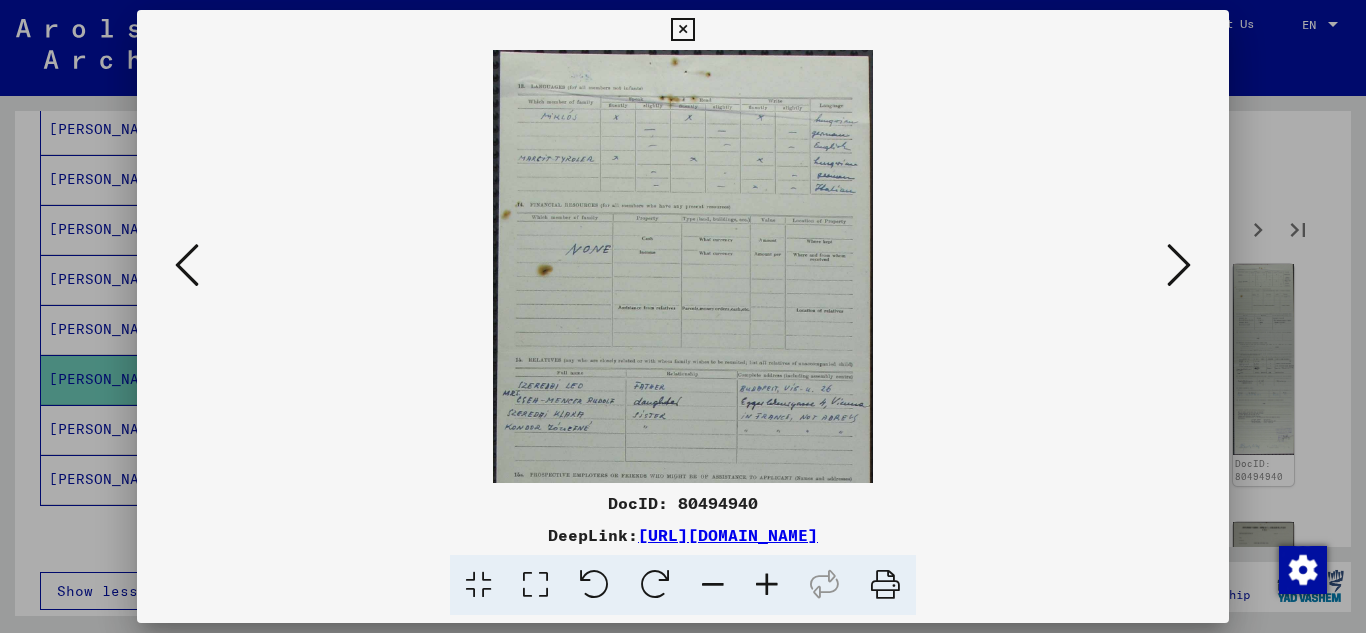 click at bounding box center [767, 585] 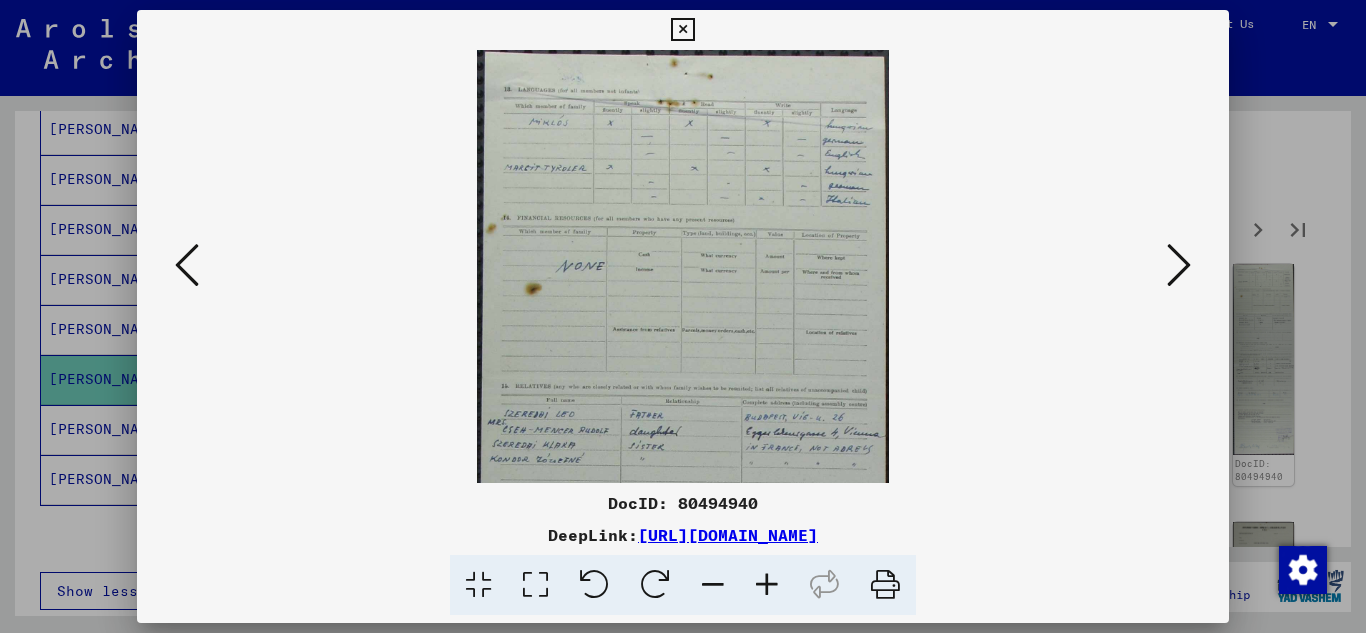 click at bounding box center (767, 585) 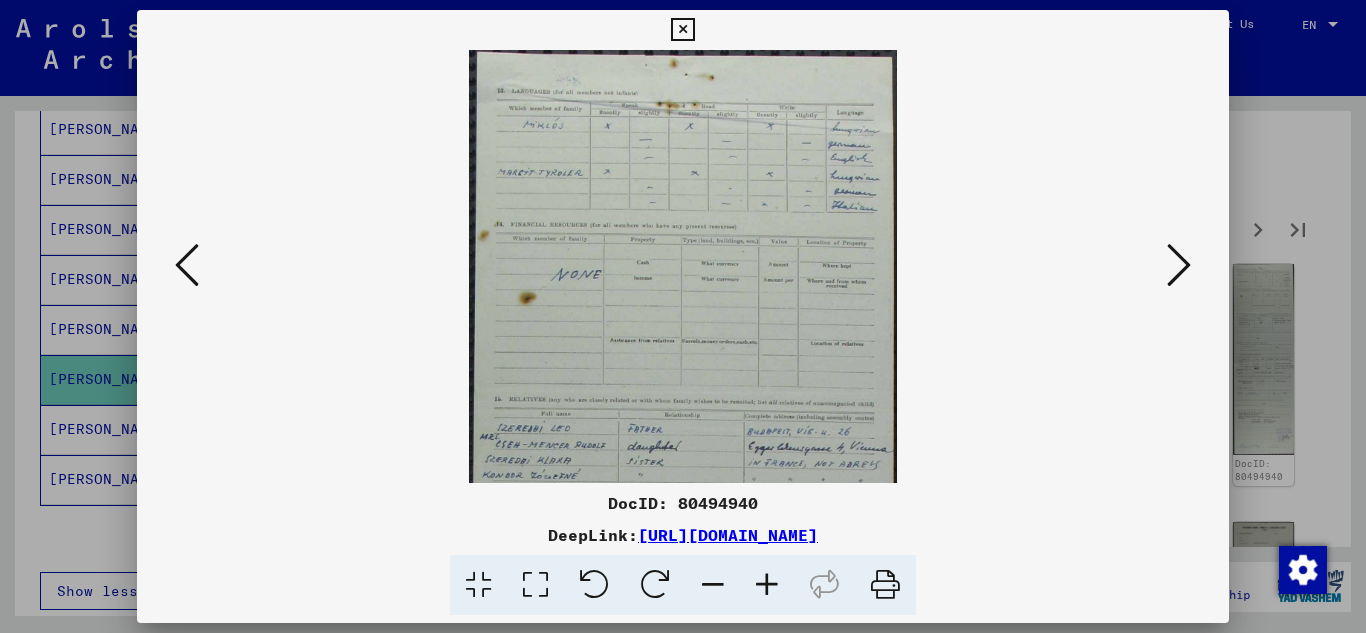 click at bounding box center [767, 585] 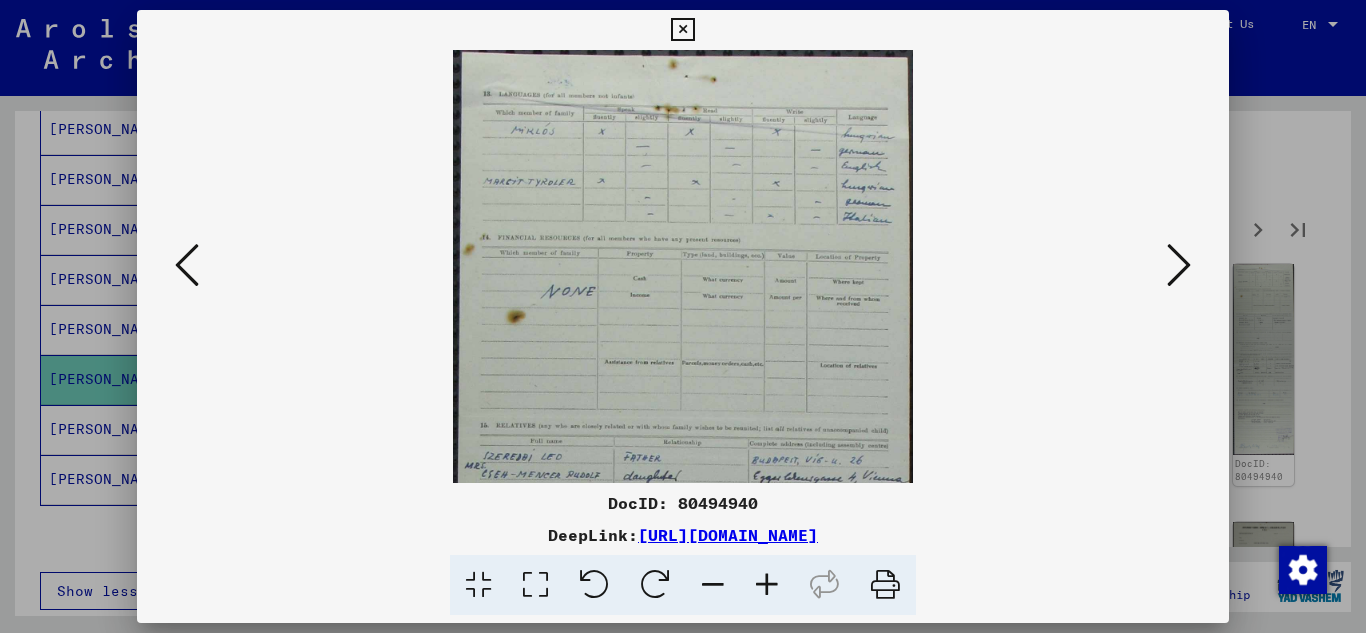 click at bounding box center (767, 585) 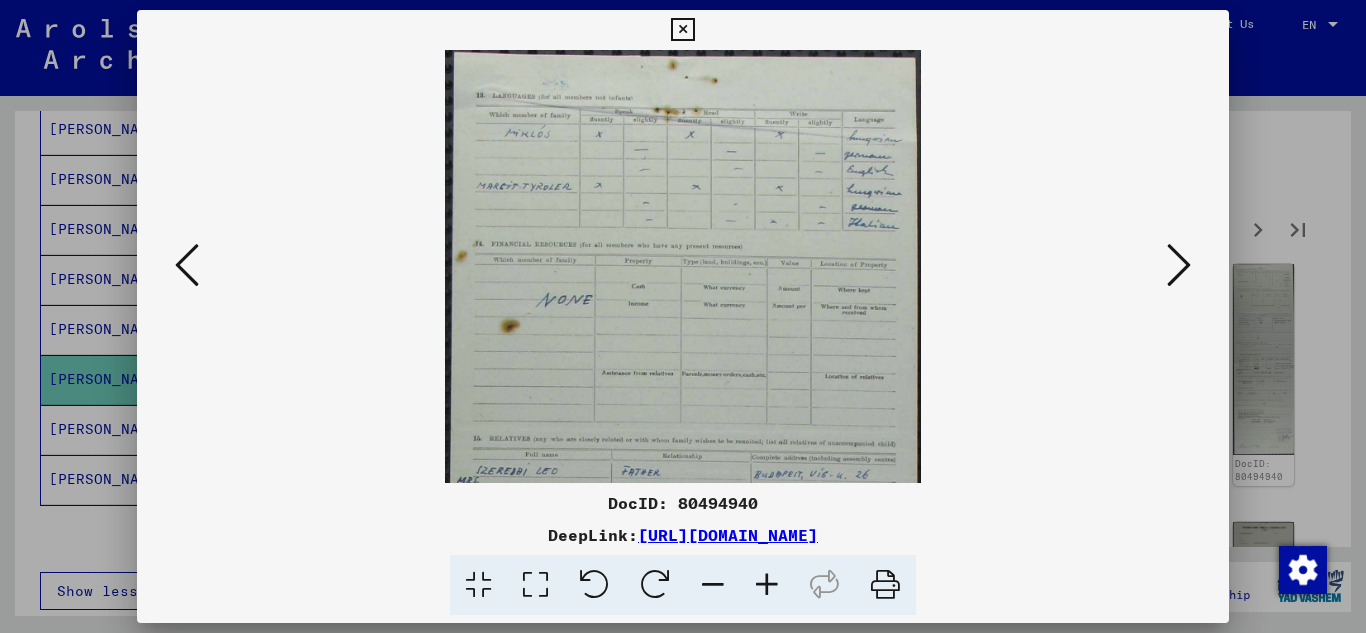 click at bounding box center (767, 585) 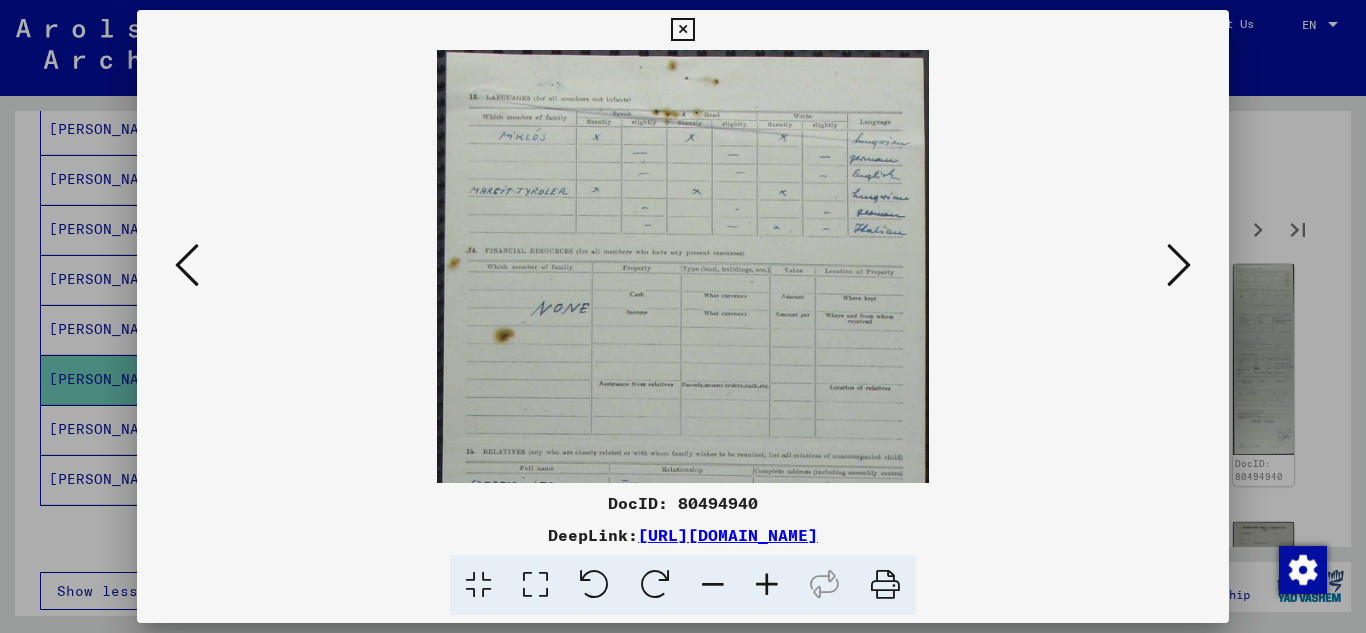 click at bounding box center (767, 585) 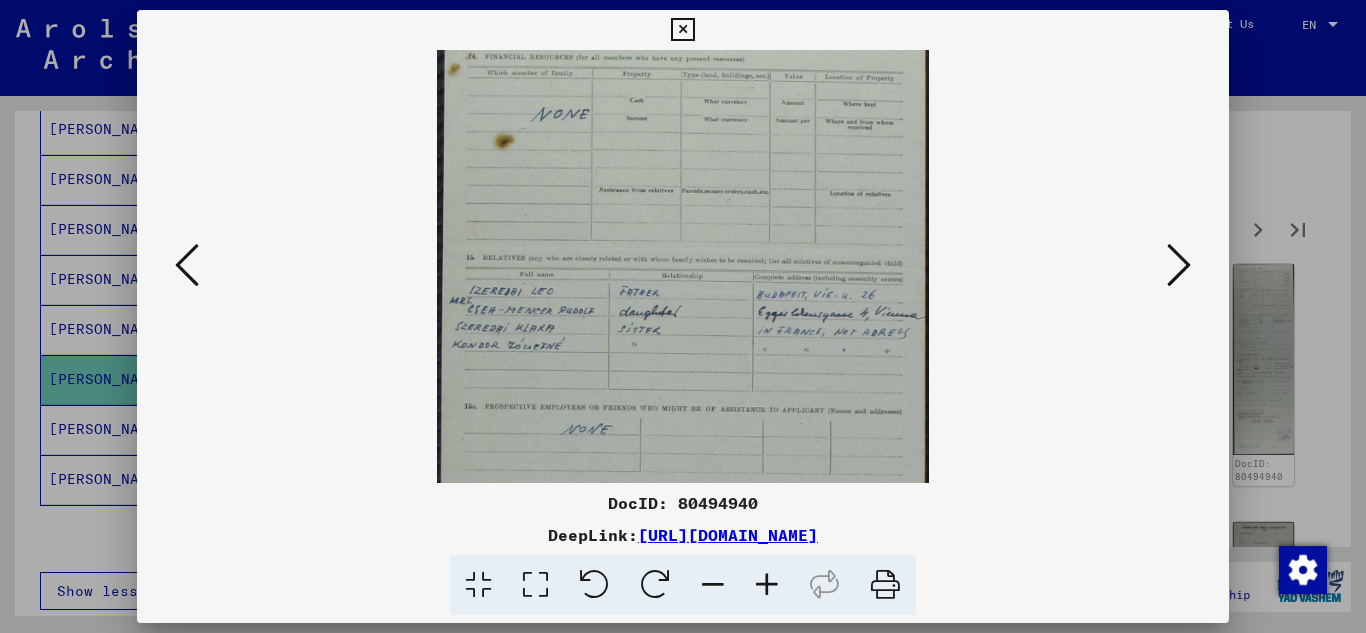 scroll, scrollTop: 217, scrollLeft: 0, axis: vertical 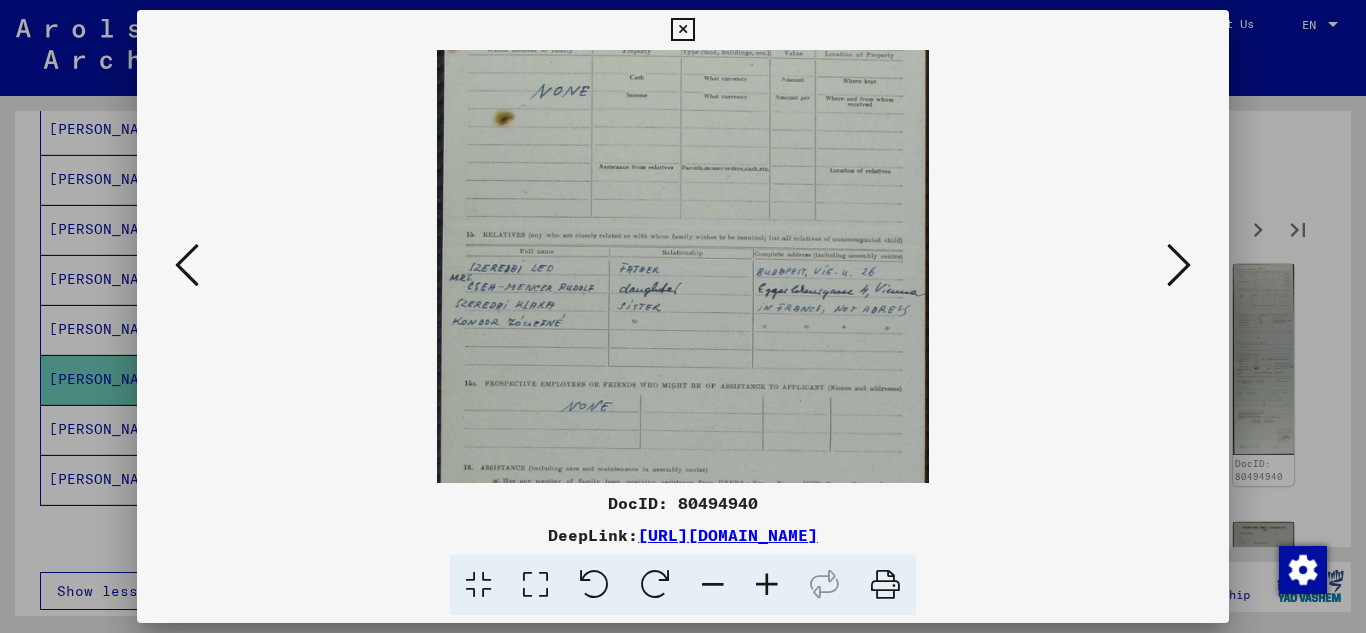 drag, startPoint x: 697, startPoint y: 373, endPoint x: 672, endPoint y: 156, distance: 218.43535 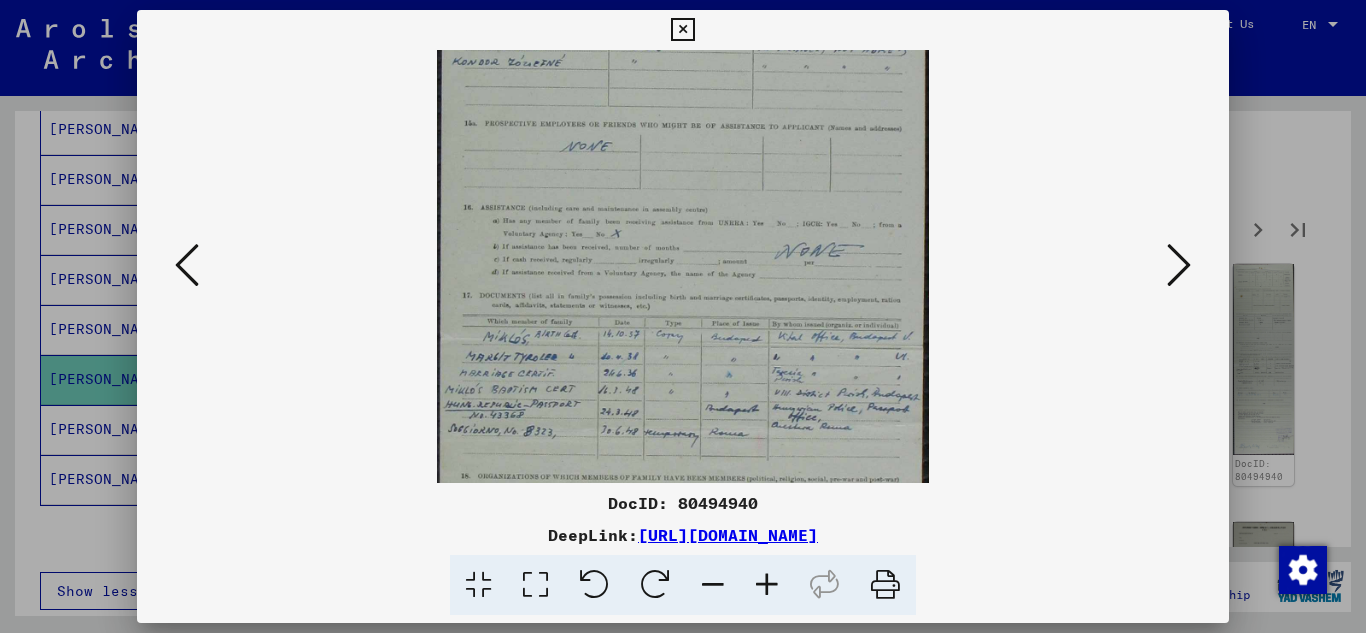 scroll, scrollTop: 479, scrollLeft: 0, axis: vertical 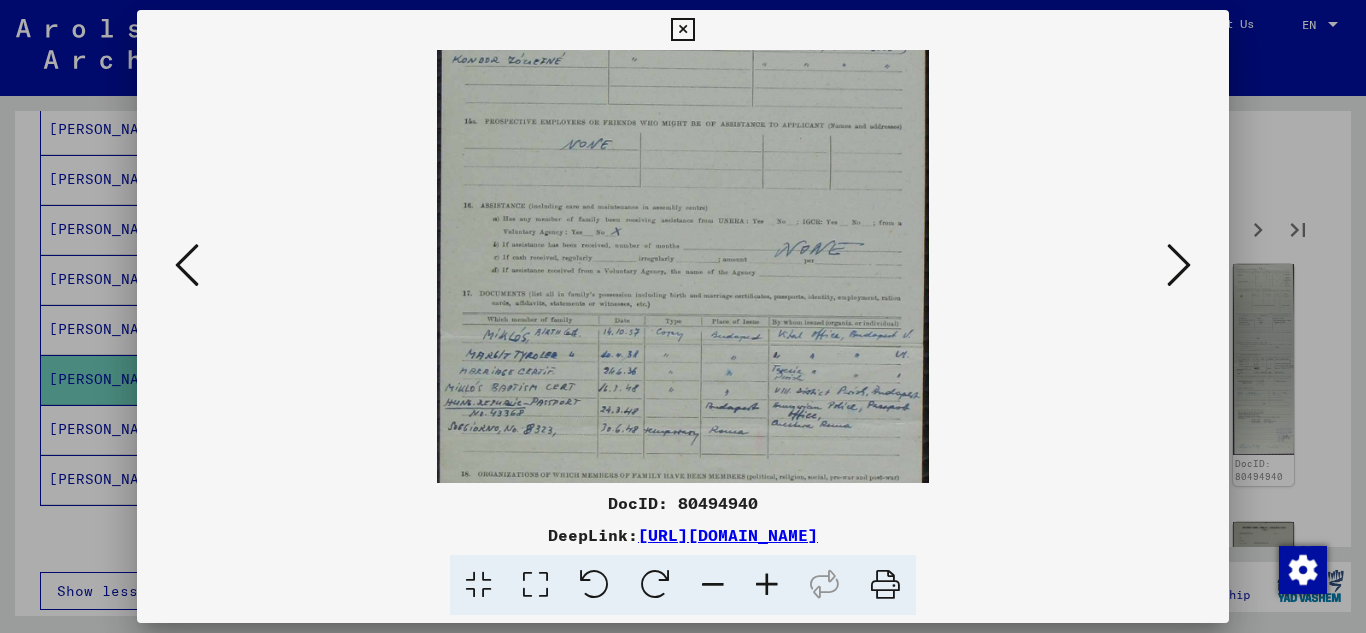 drag, startPoint x: 684, startPoint y: 399, endPoint x: 693, endPoint y: 137, distance: 262.15454 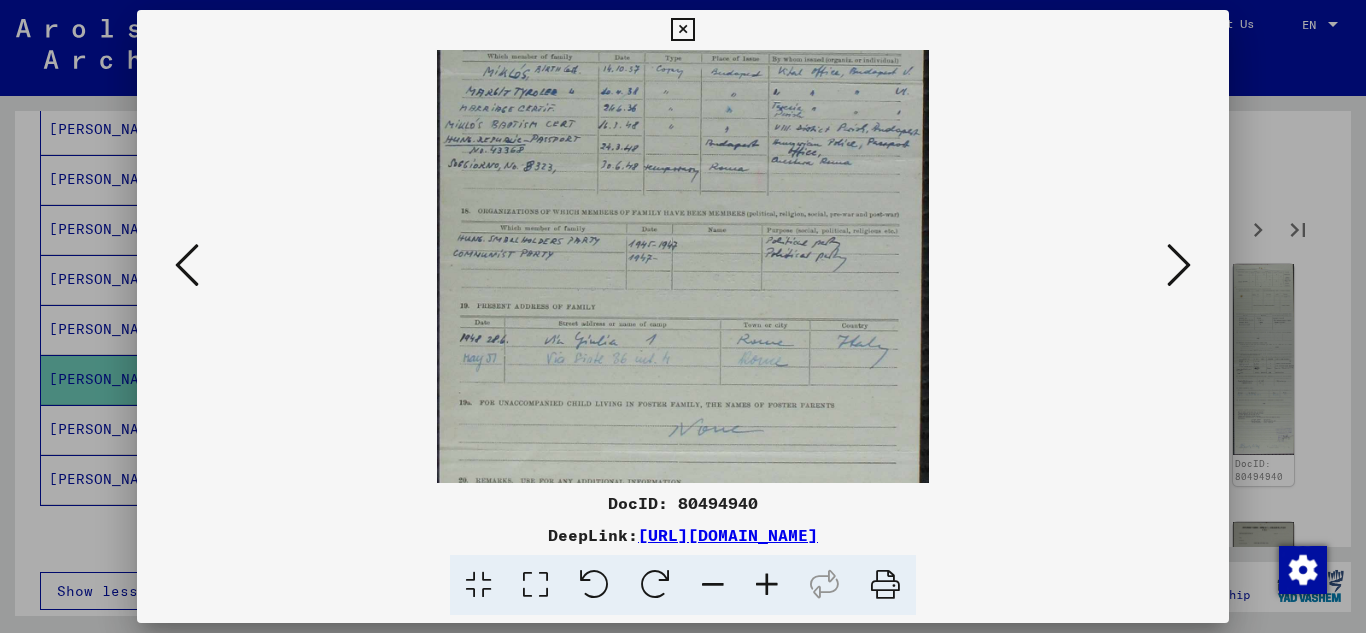 scroll, scrollTop: 754, scrollLeft: 0, axis: vertical 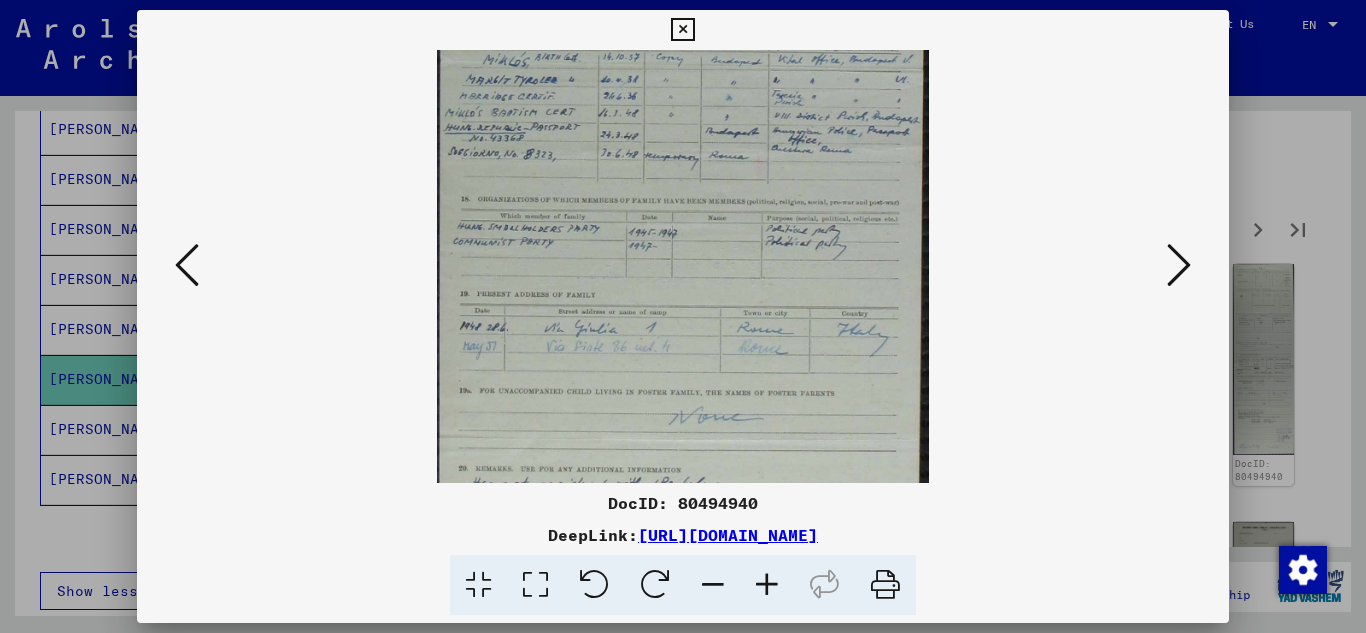 drag, startPoint x: 697, startPoint y: 434, endPoint x: 727, endPoint y: 159, distance: 276.63153 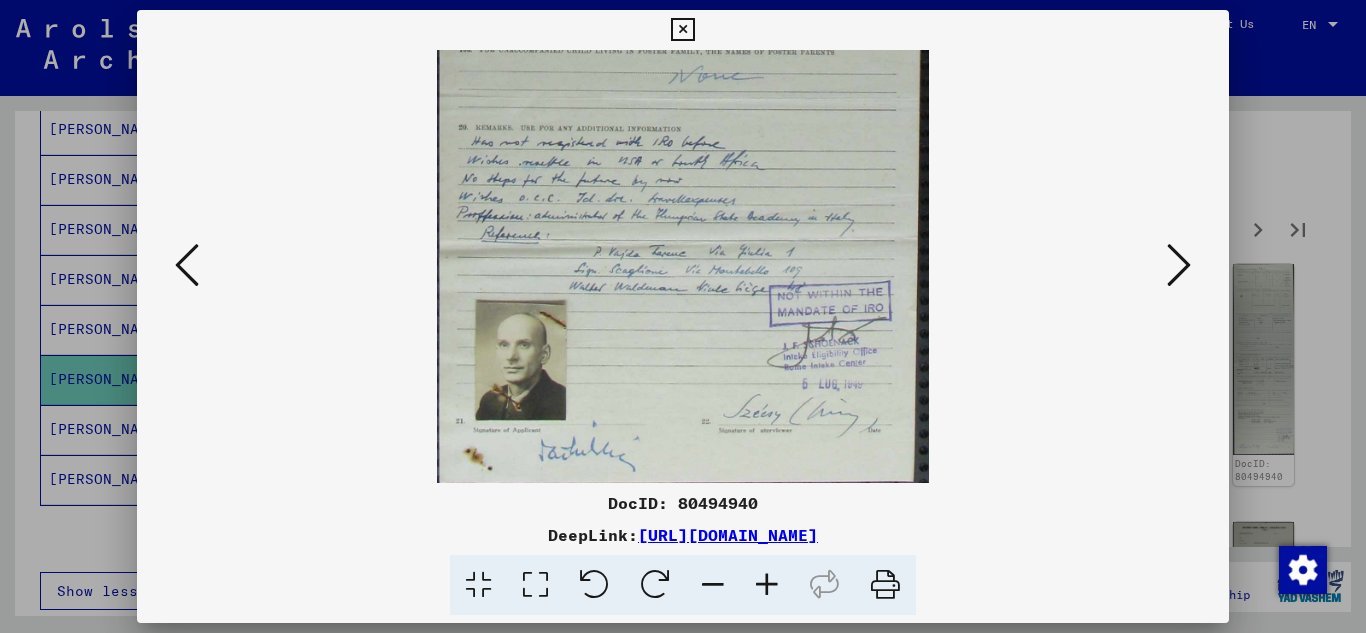drag, startPoint x: 733, startPoint y: 198, endPoint x: 764, endPoint y: 3, distance: 197.44873 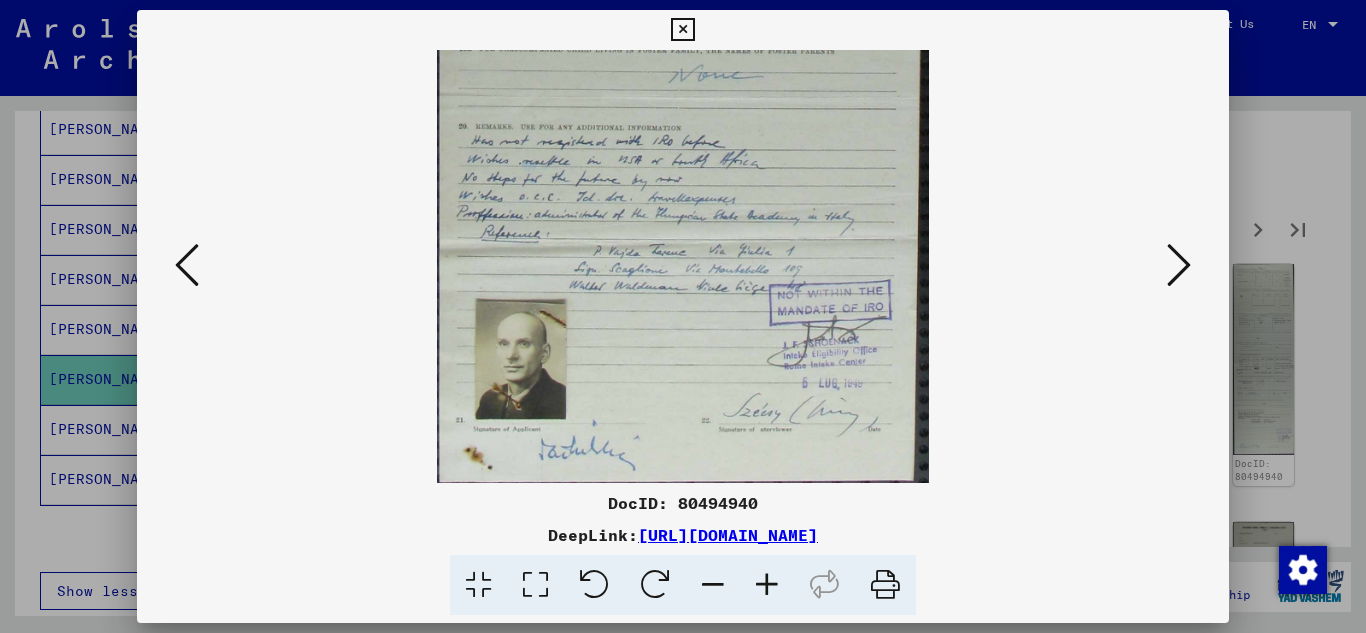scroll, scrollTop: 1100, scrollLeft: 0, axis: vertical 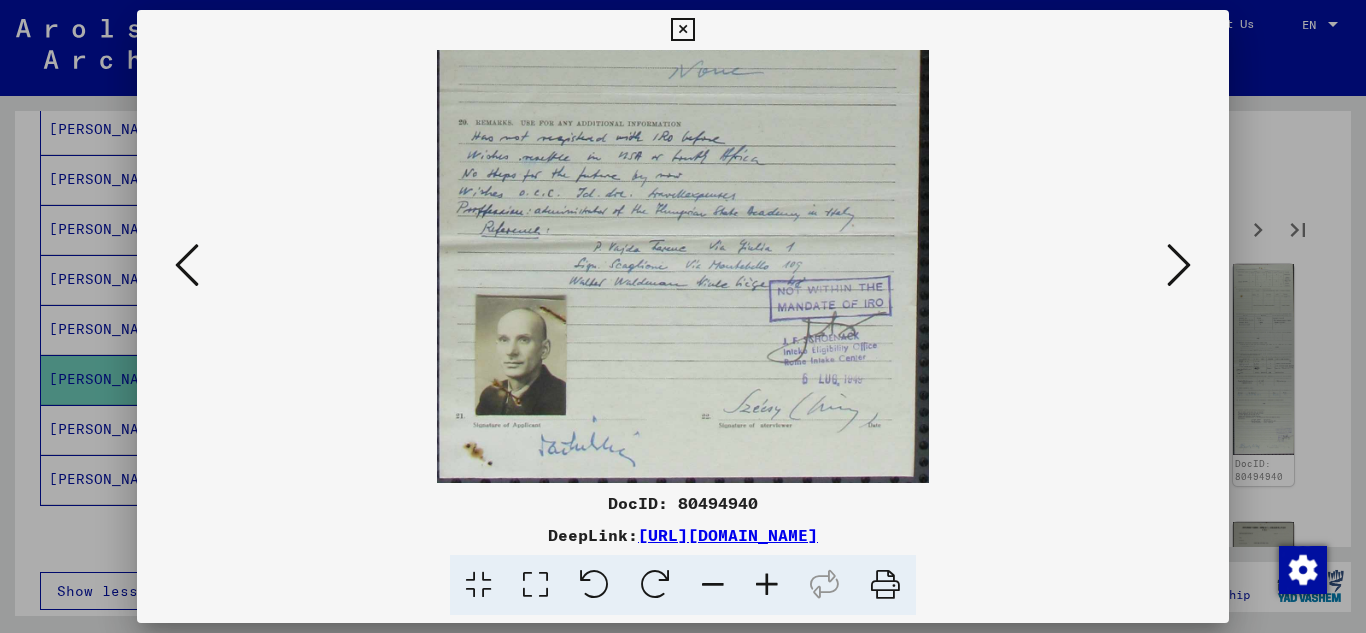 drag, startPoint x: 767, startPoint y: 219, endPoint x: 763, endPoint y: 140, distance: 79.101204 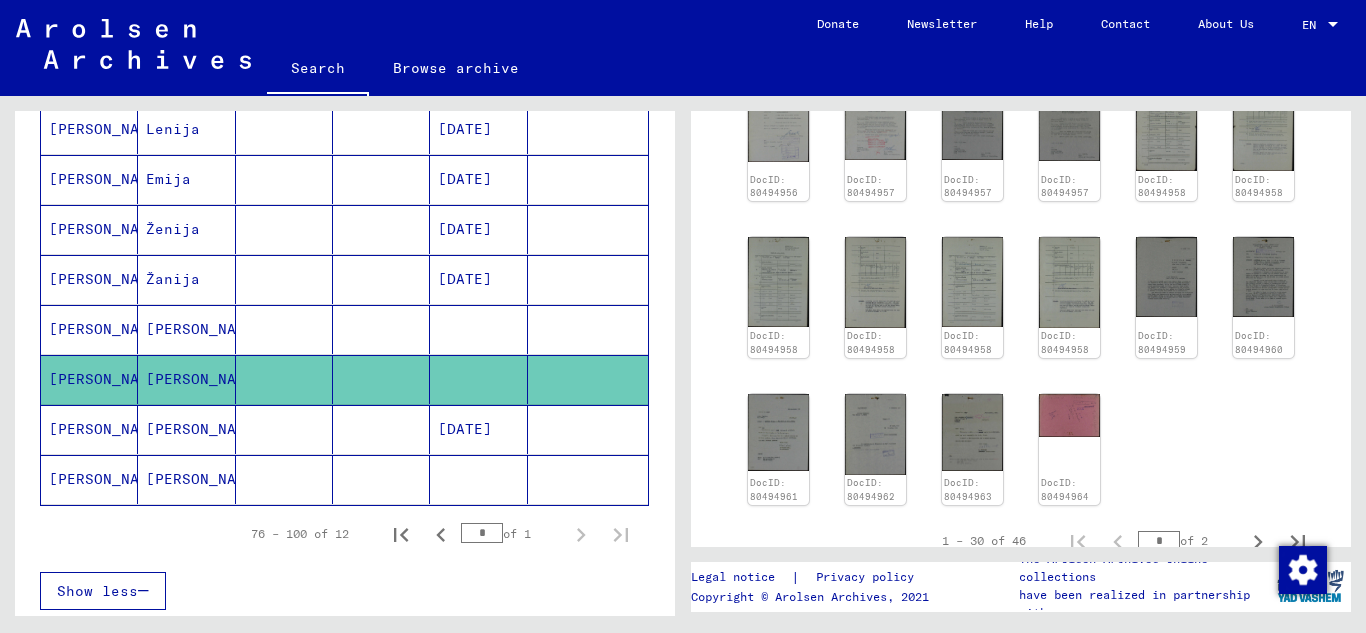 scroll, scrollTop: 1611, scrollLeft: 0, axis: vertical 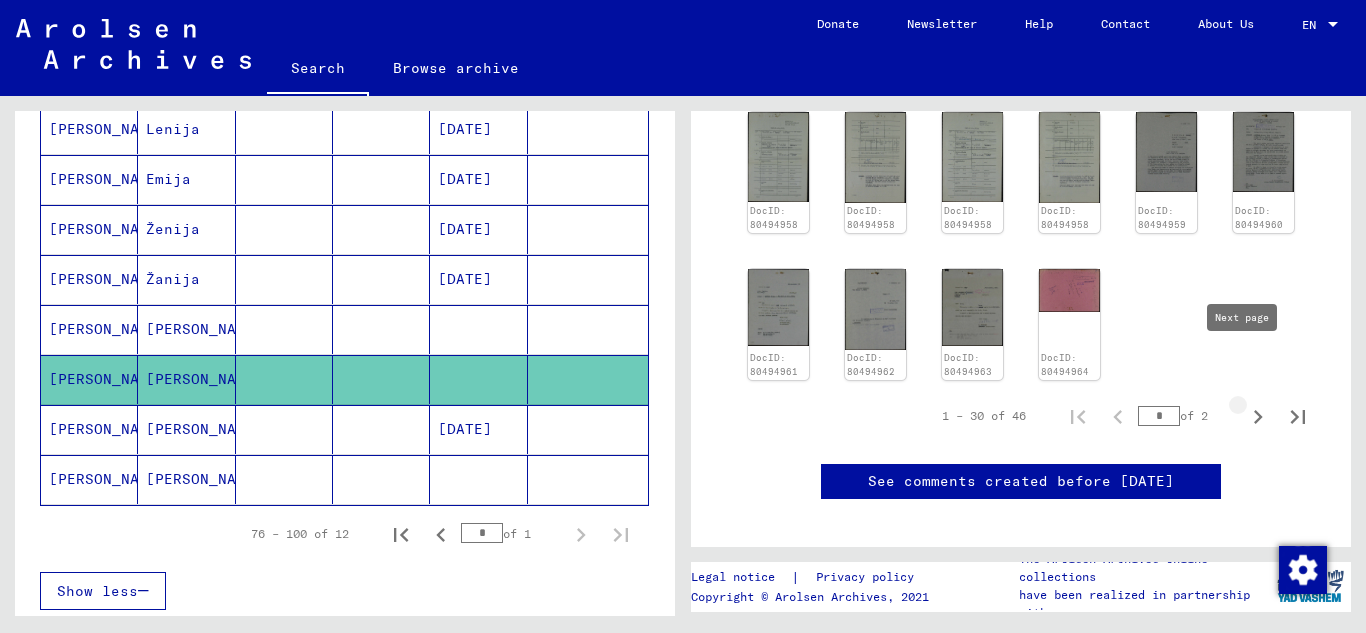 click 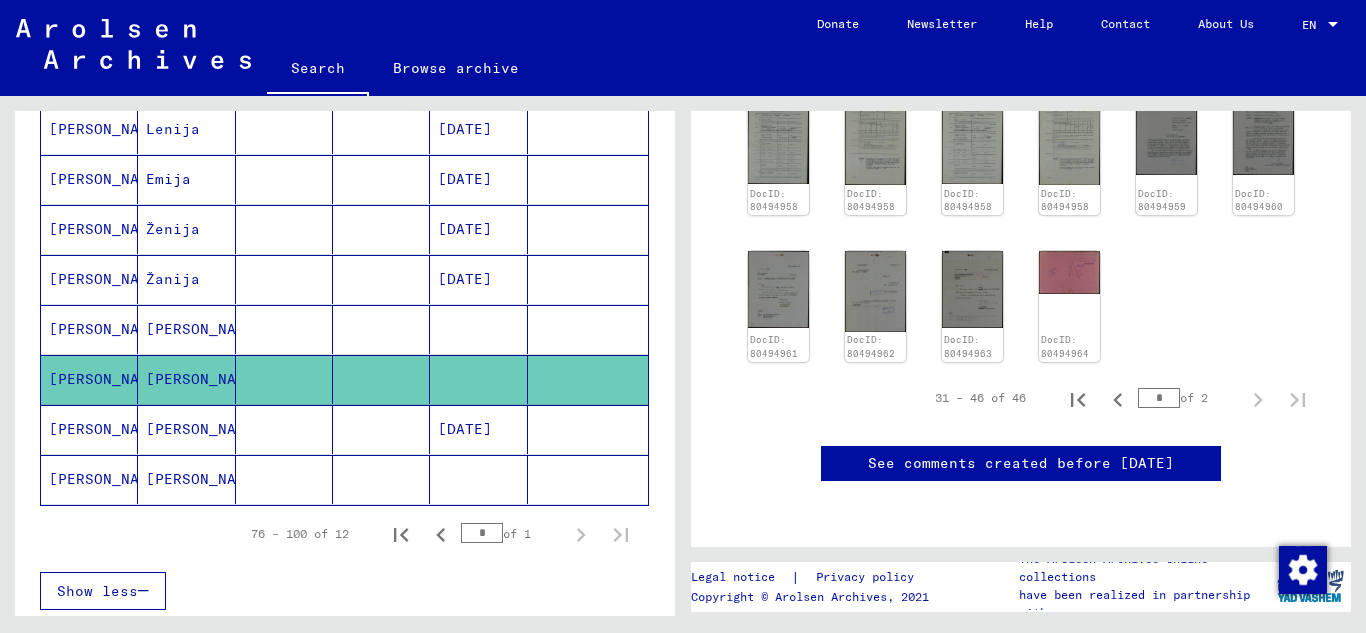 scroll, scrollTop: 621, scrollLeft: 0, axis: vertical 